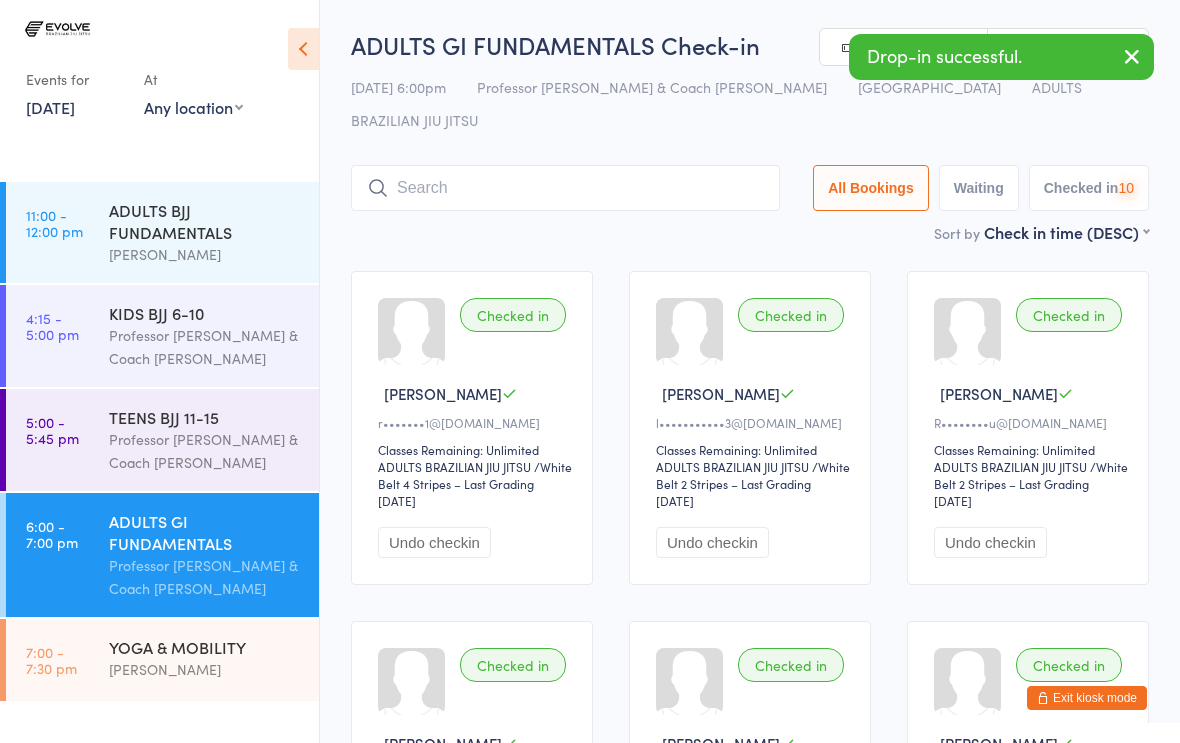 scroll, scrollTop: 134, scrollLeft: 0, axis: vertical 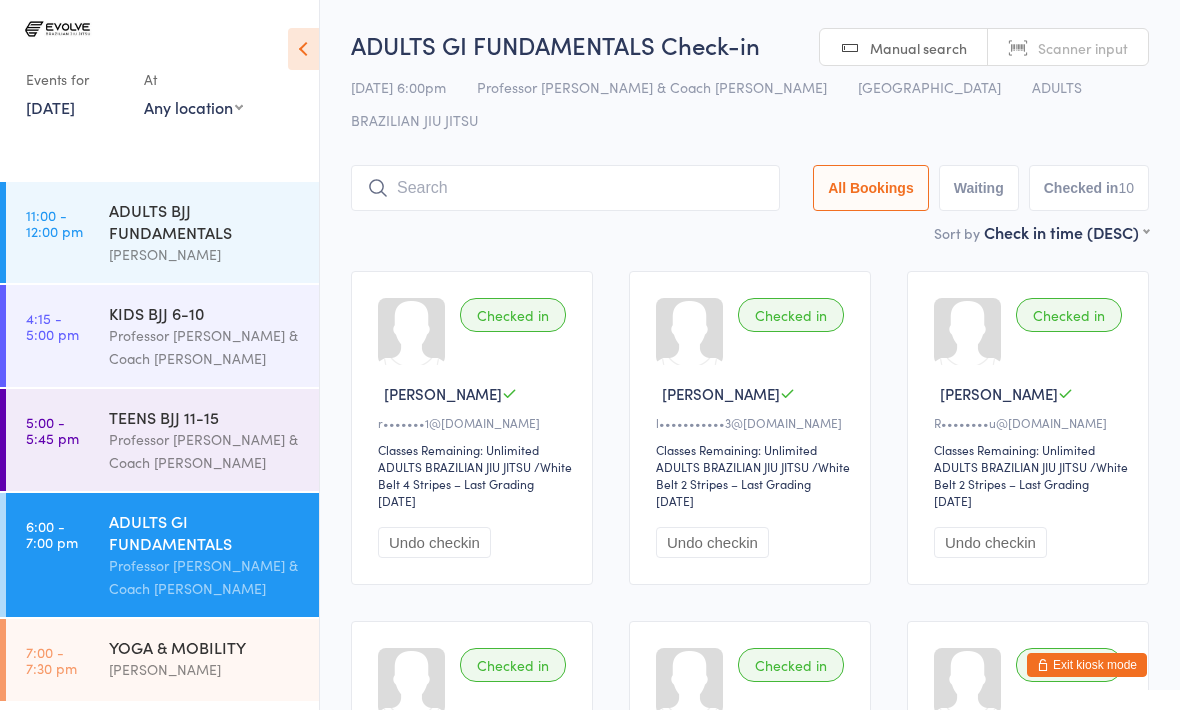 click at bounding box center (565, 188) 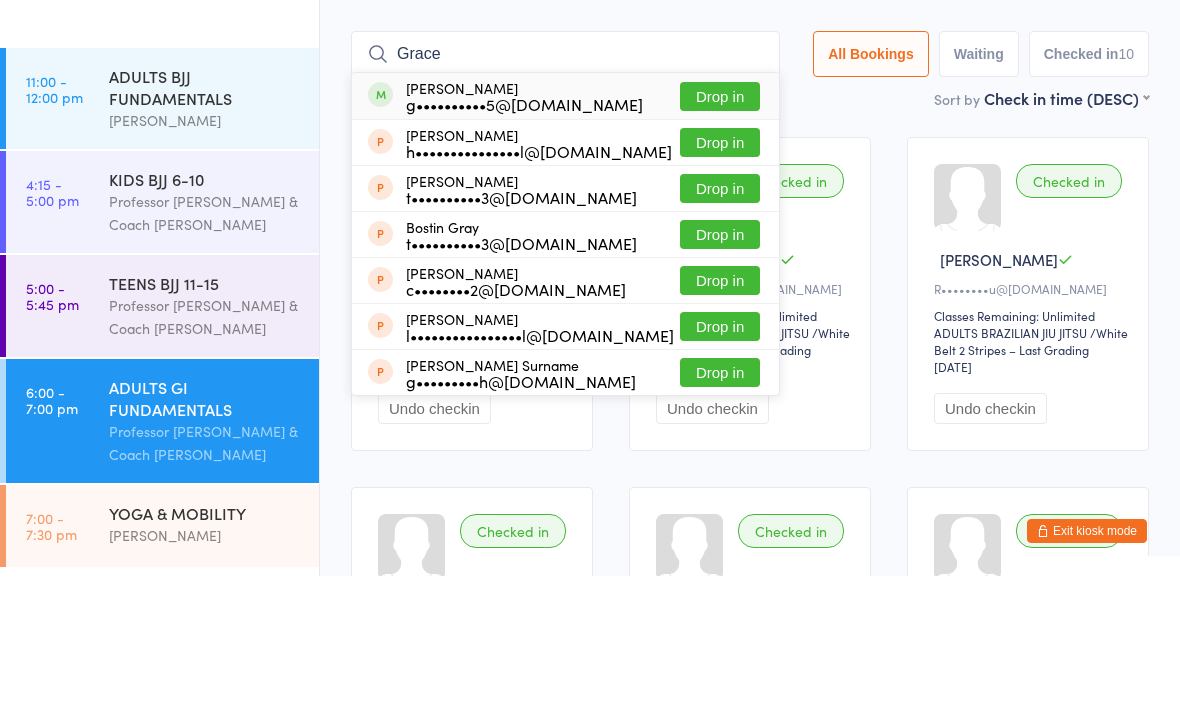 type on "Grace" 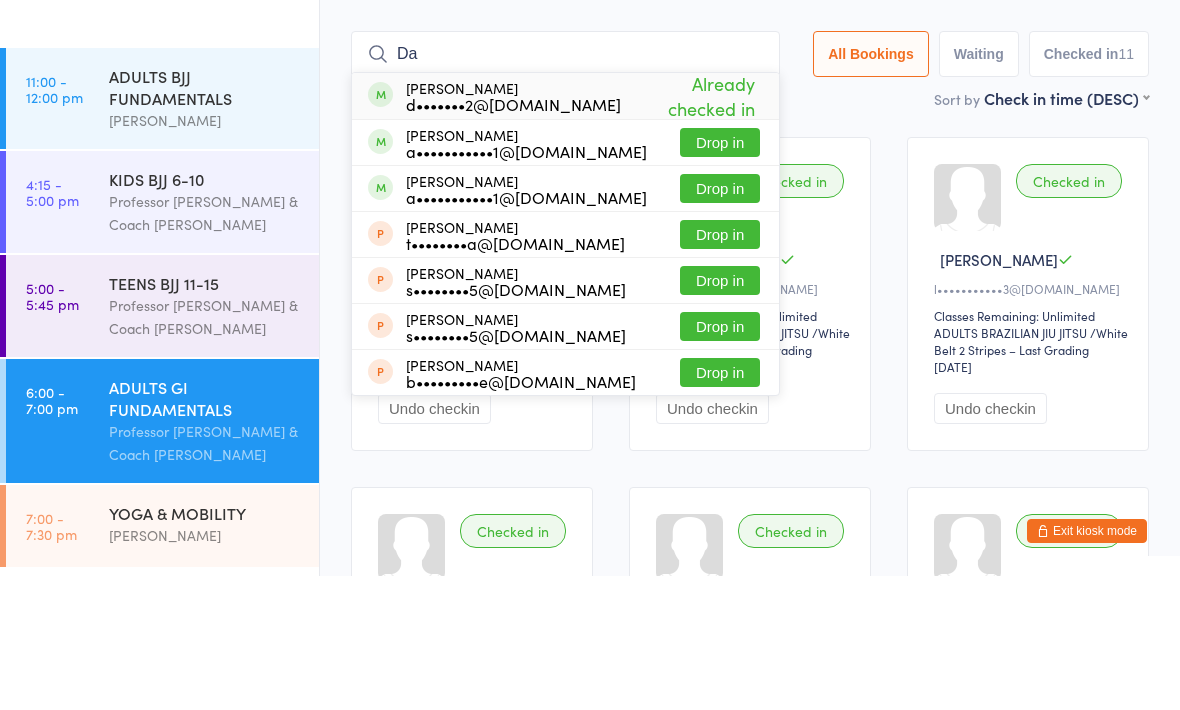 type on "D" 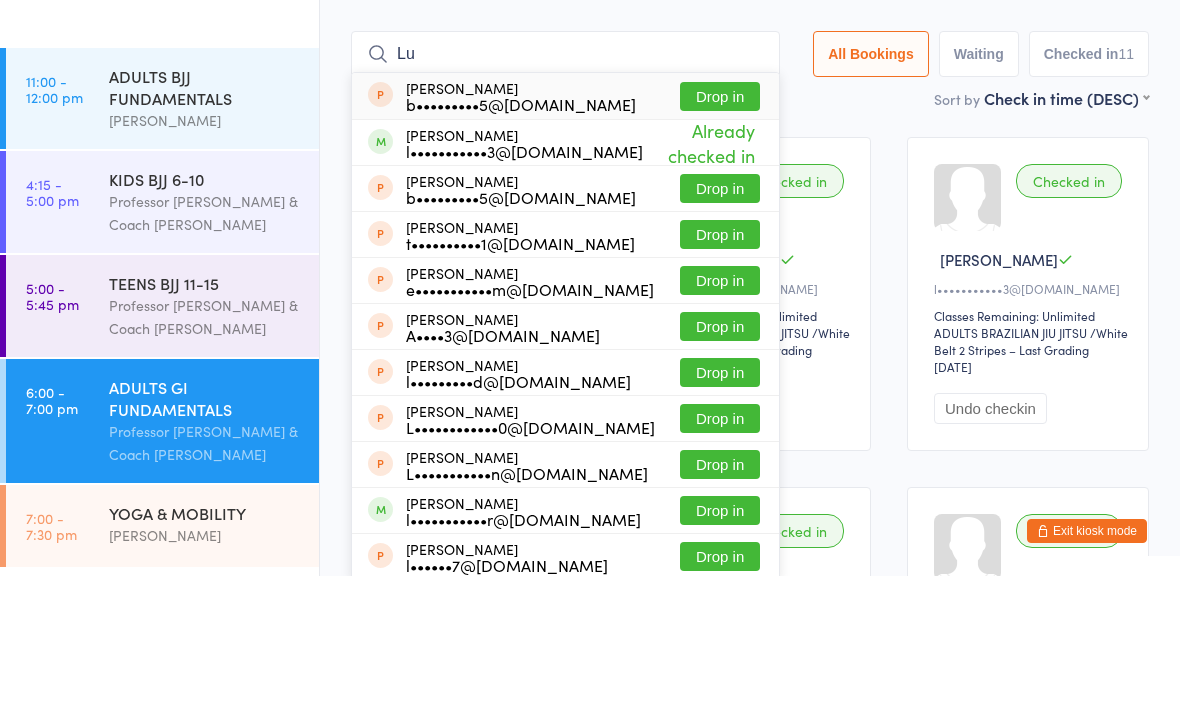 type on "L" 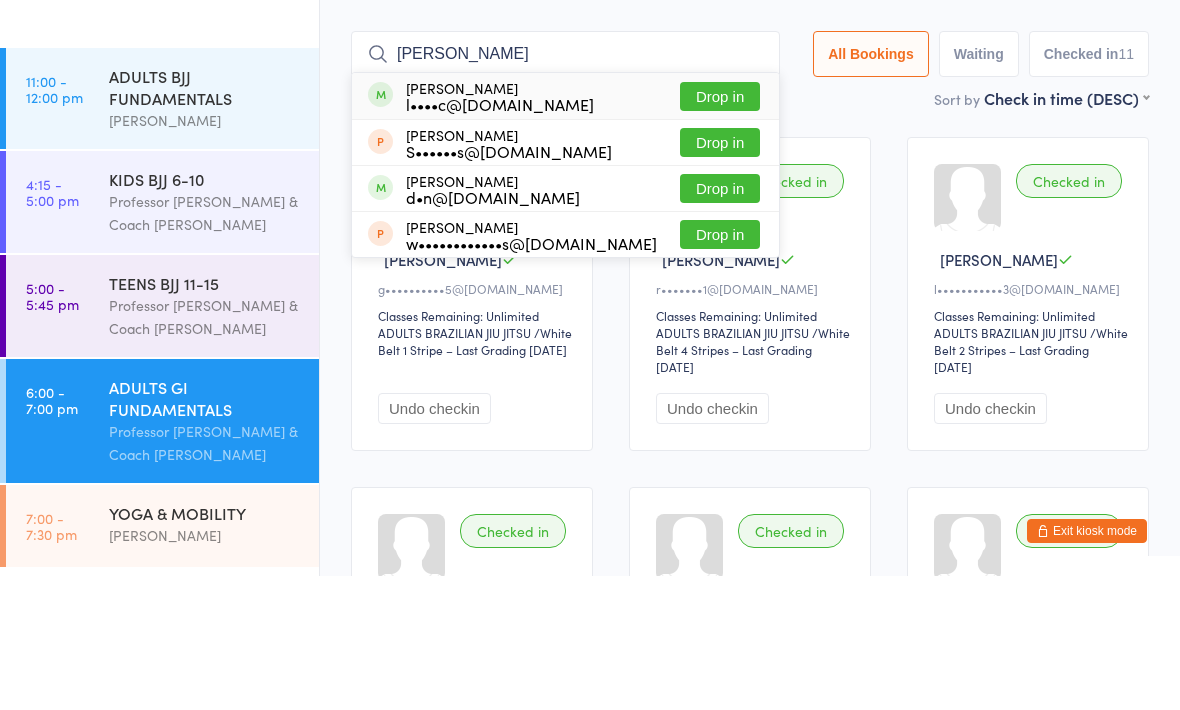 type on "Liam" 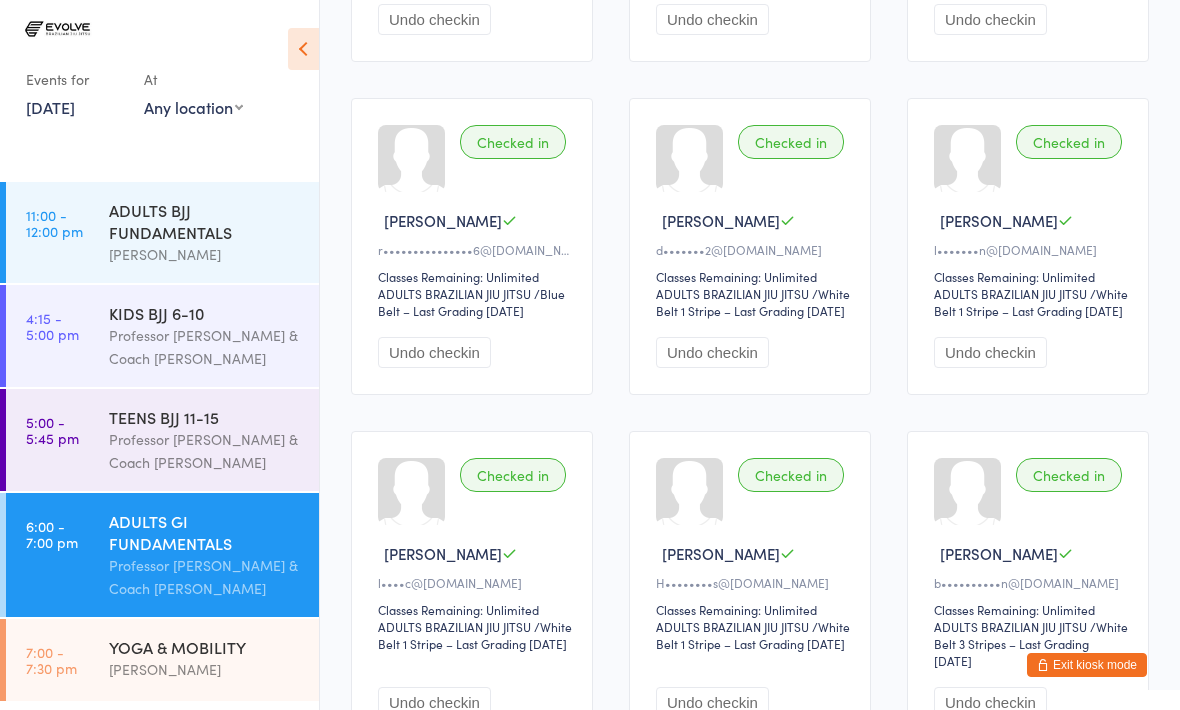 scroll, scrollTop: 883, scrollLeft: 0, axis: vertical 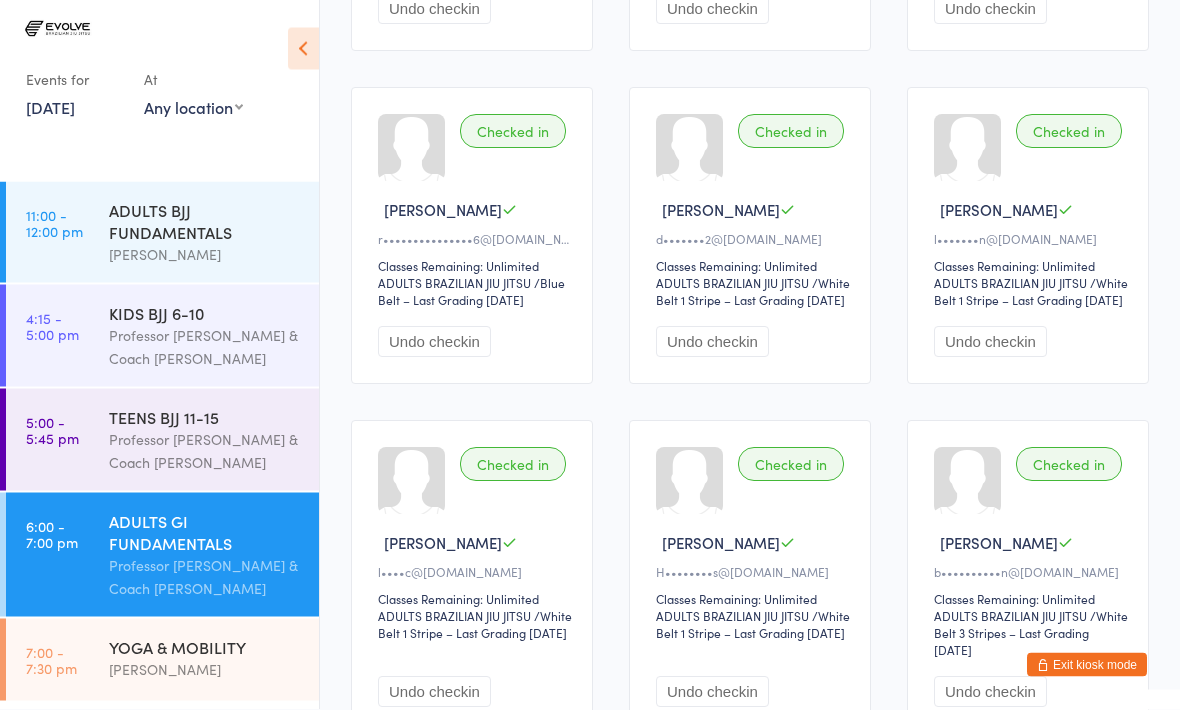 click on "Professor [PERSON_NAME] & Coach [PERSON_NAME]" at bounding box center [205, 451] 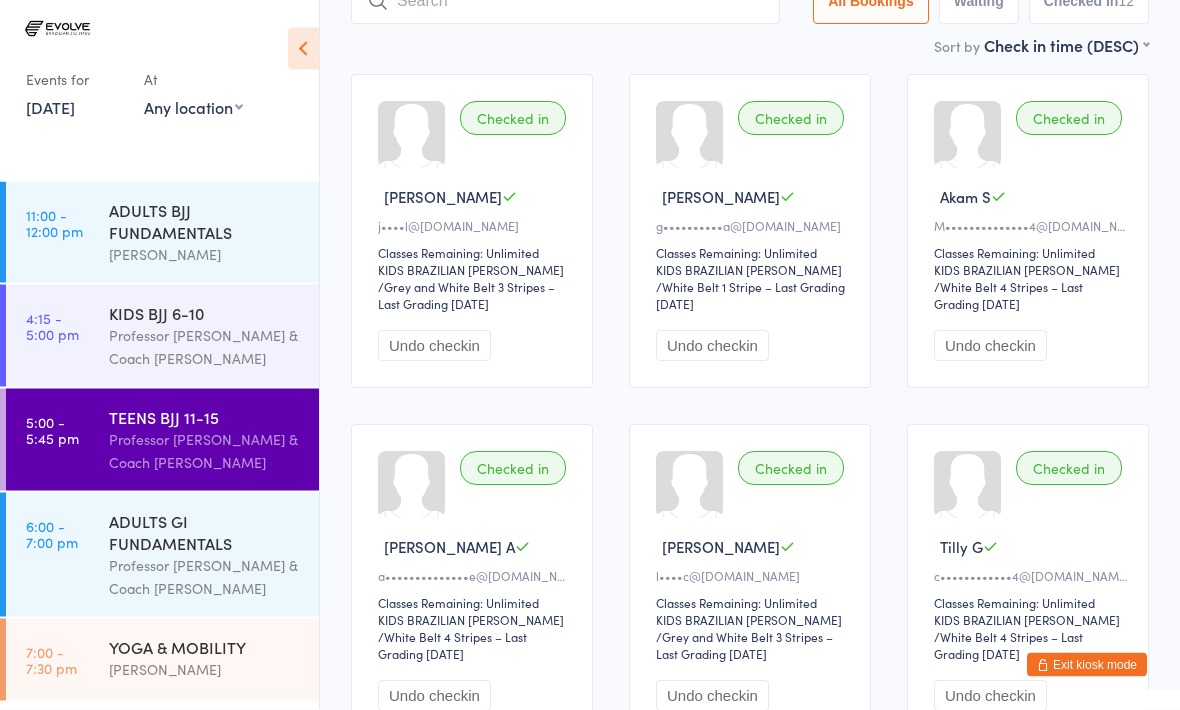 scroll, scrollTop: 197, scrollLeft: 0, axis: vertical 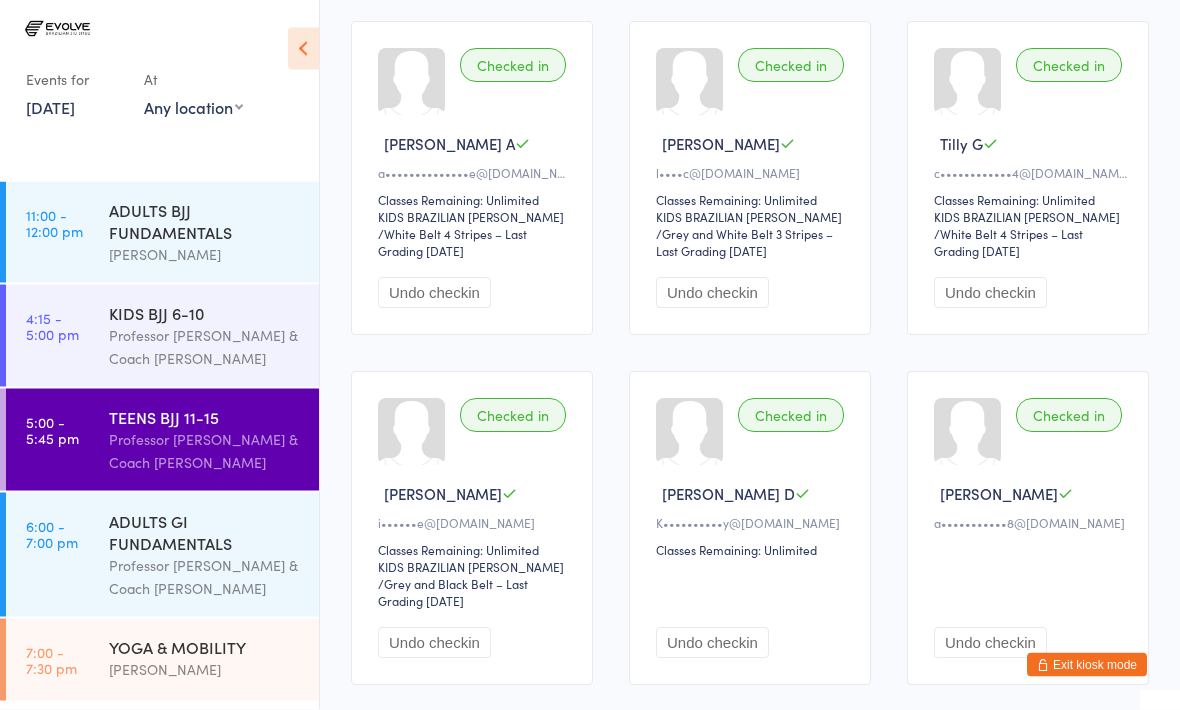 click on "Undo checkin" at bounding box center (990, 643) 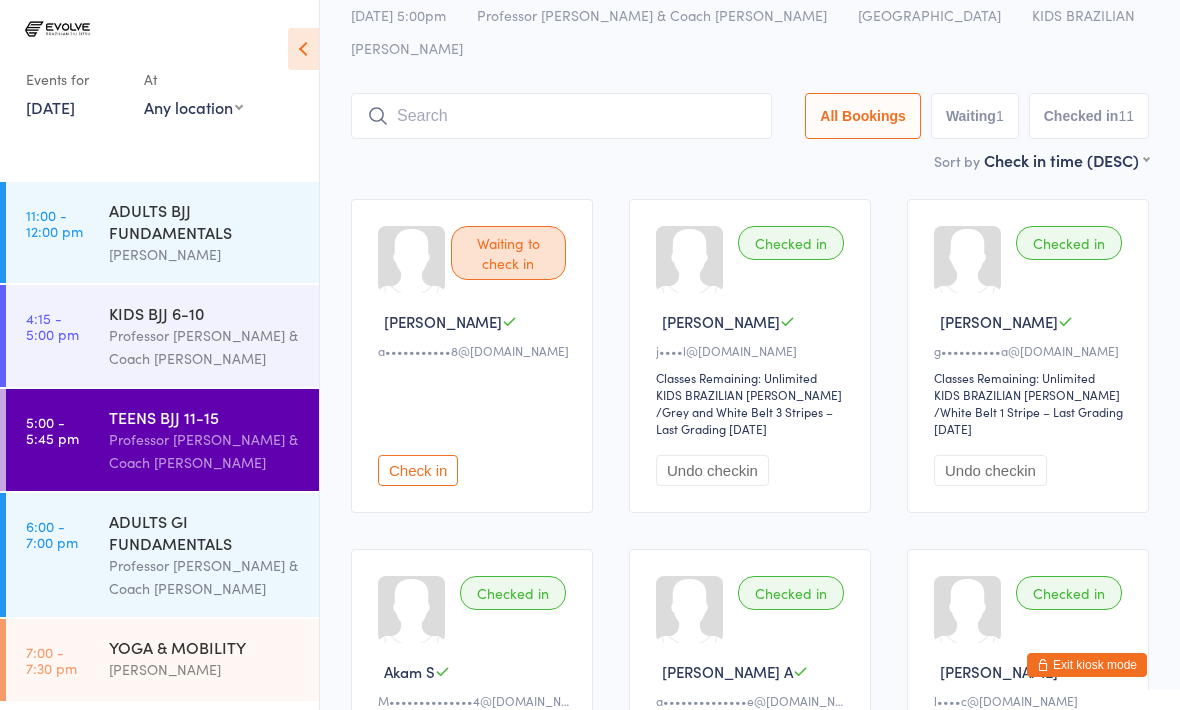 scroll, scrollTop: 0, scrollLeft: 0, axis: both 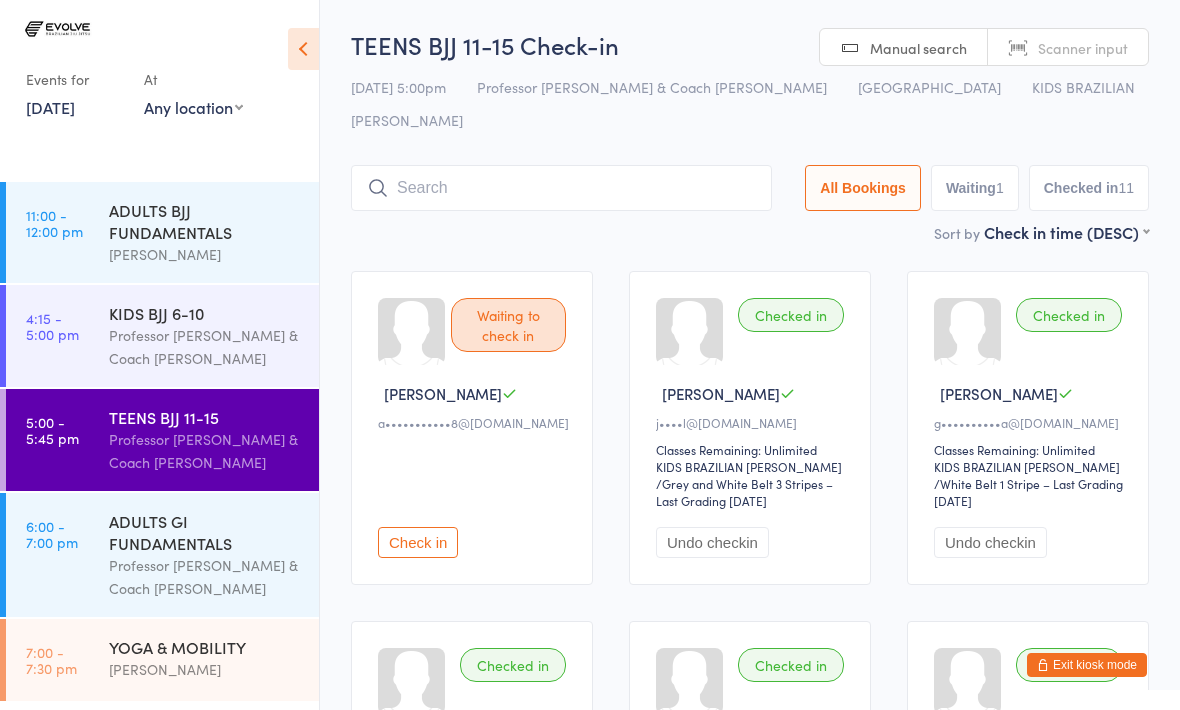 click on "Professor Egor & Coach Tarah Rocha" at bounding box center (205, 347) 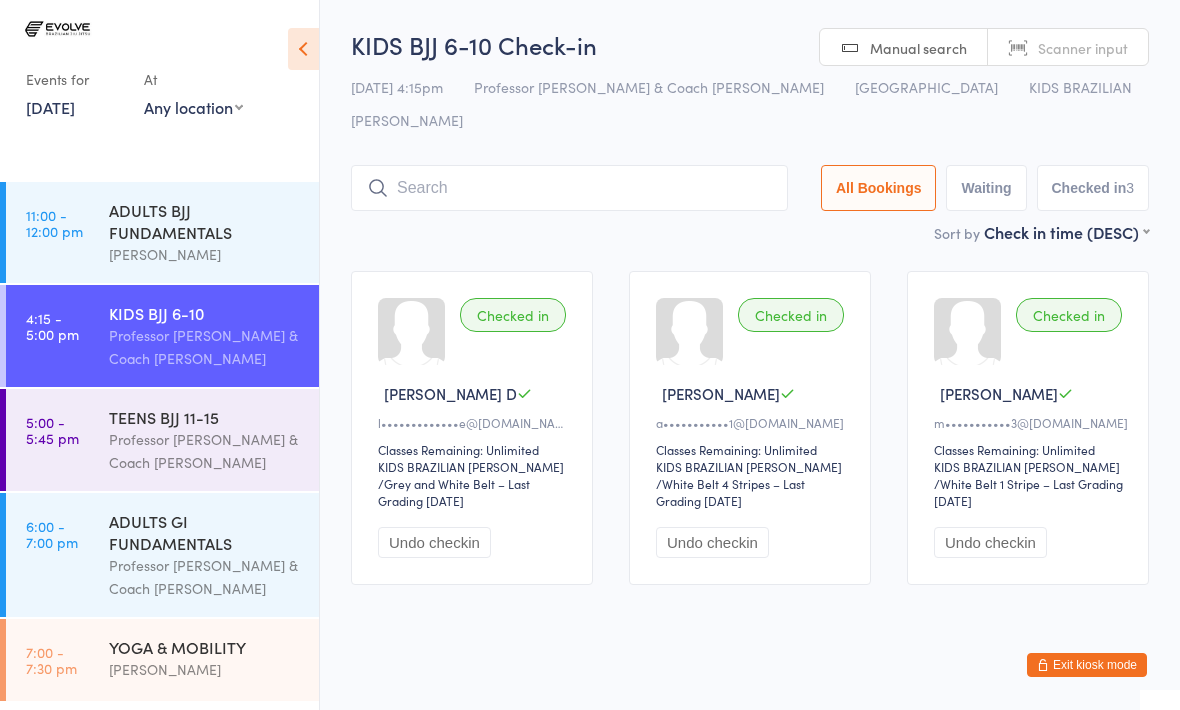 click at bounding box center (569, 188) 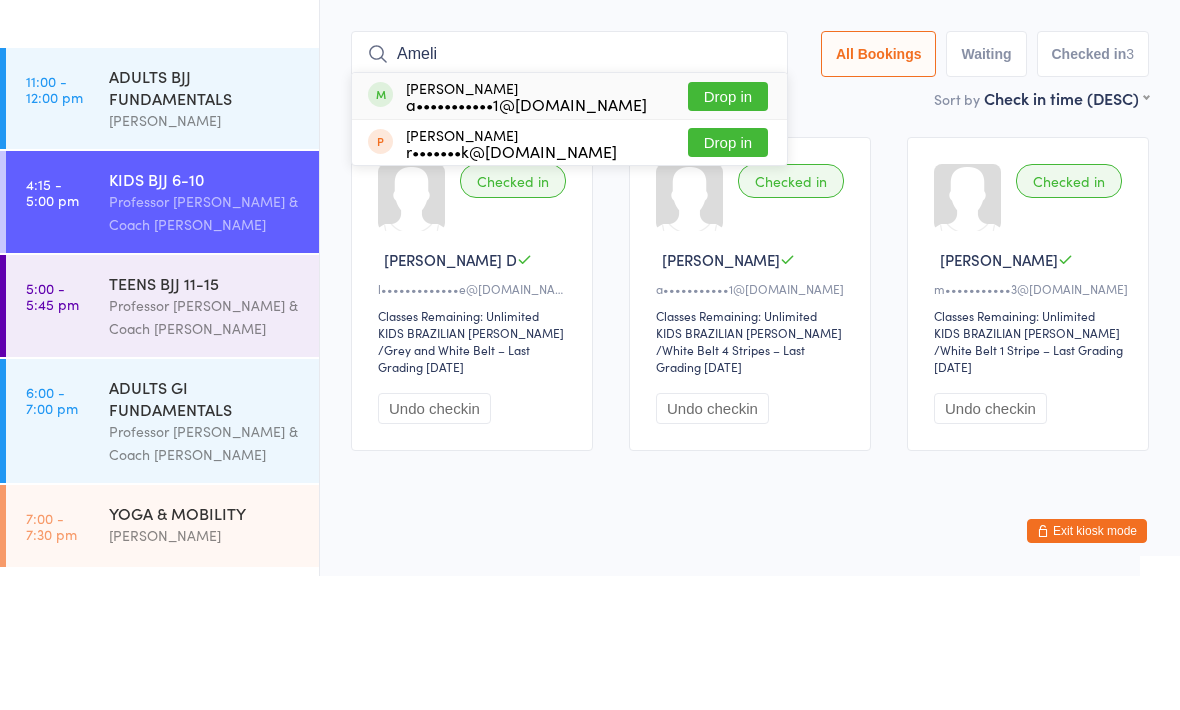 type on "Ameli" 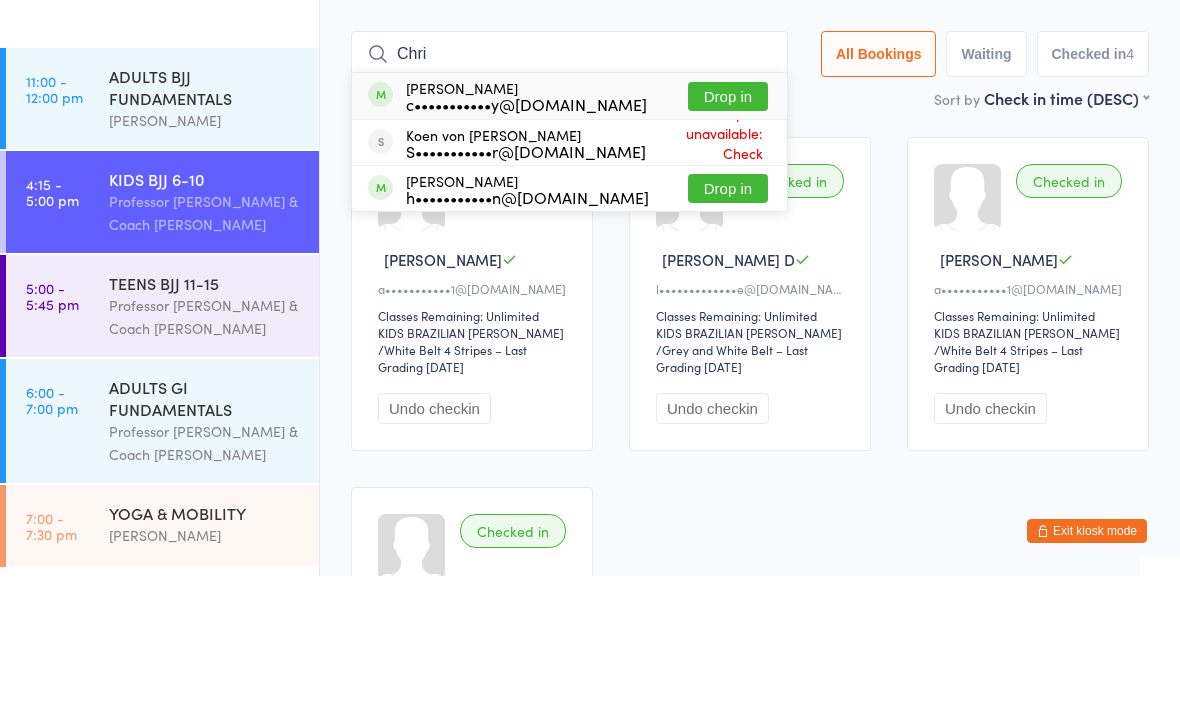 type on "Chri" 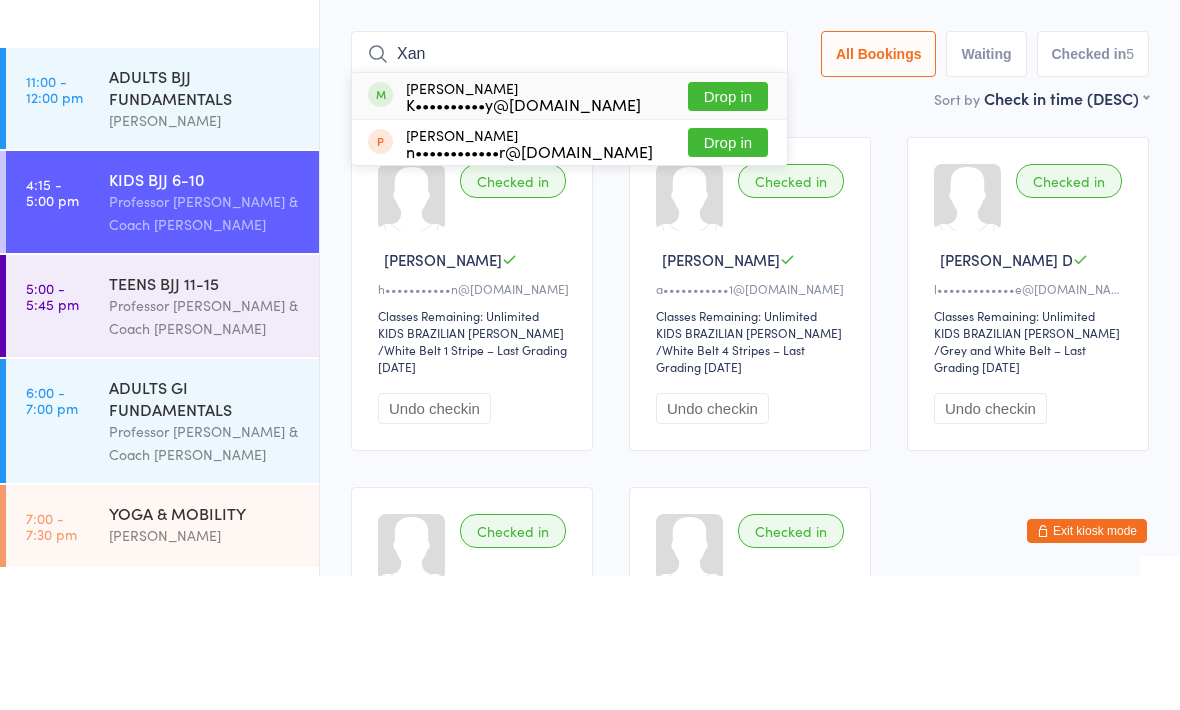type on "Xan" 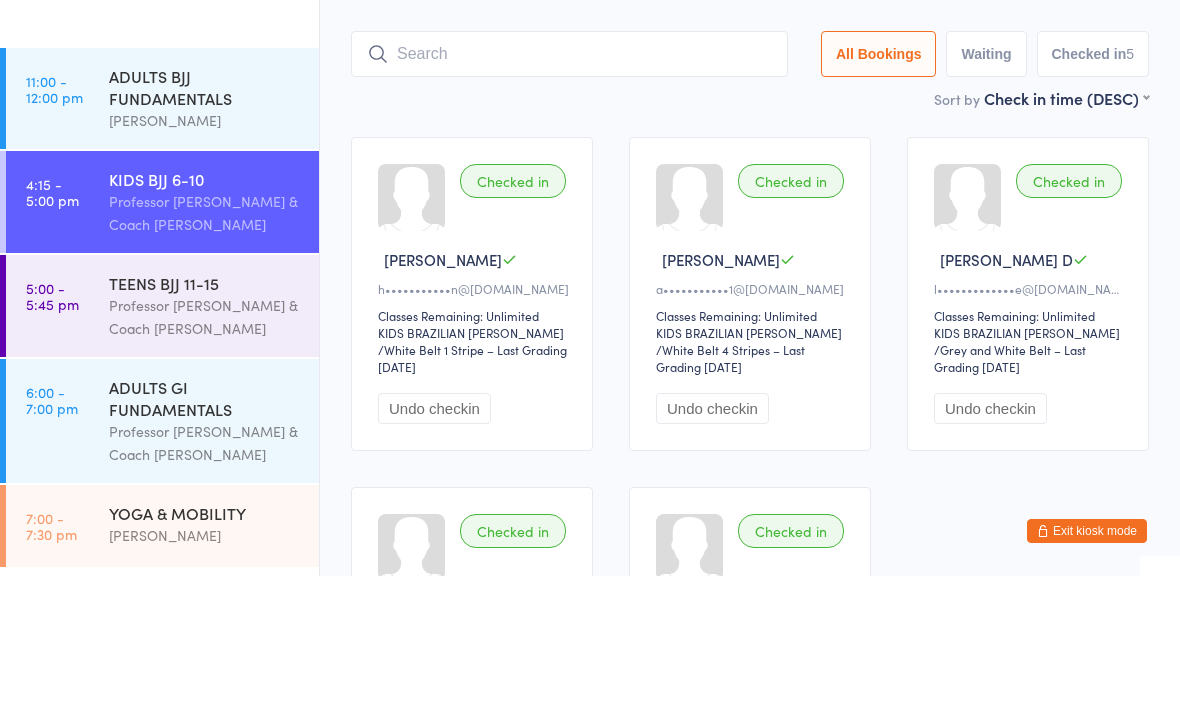 scroll, scrollTop: 134, scrollLeft: 0, axis: vertical 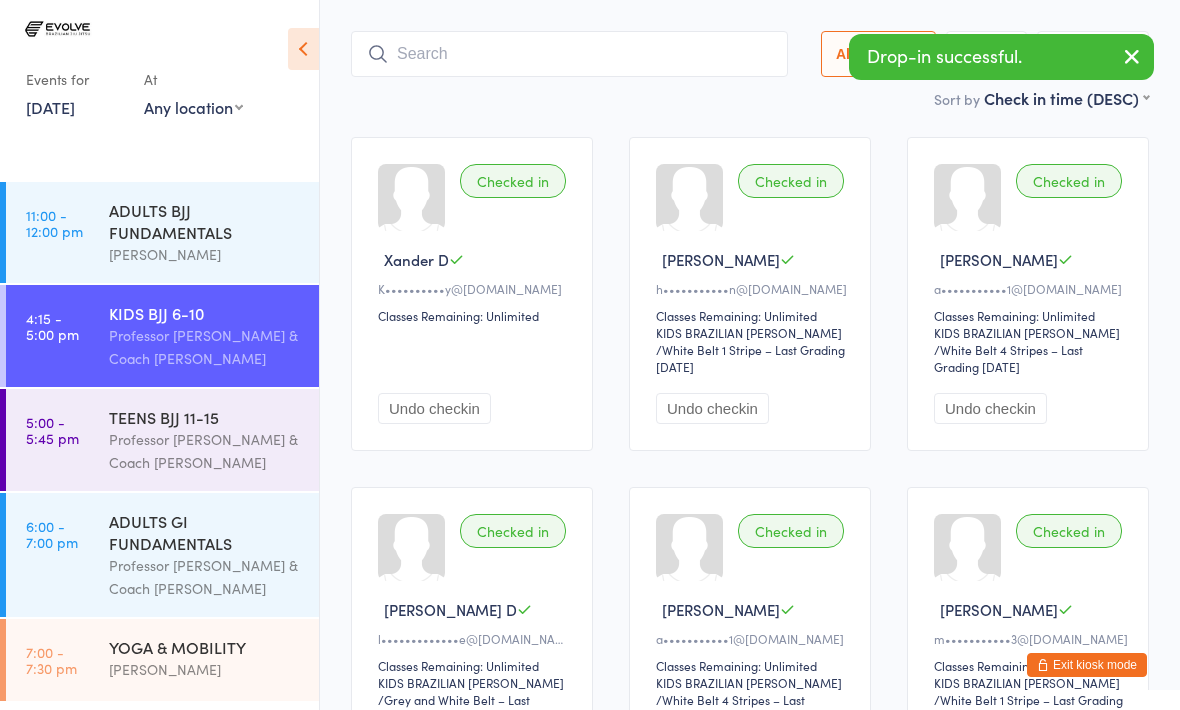 click on "Xander D" at bounding box center [416, 259] 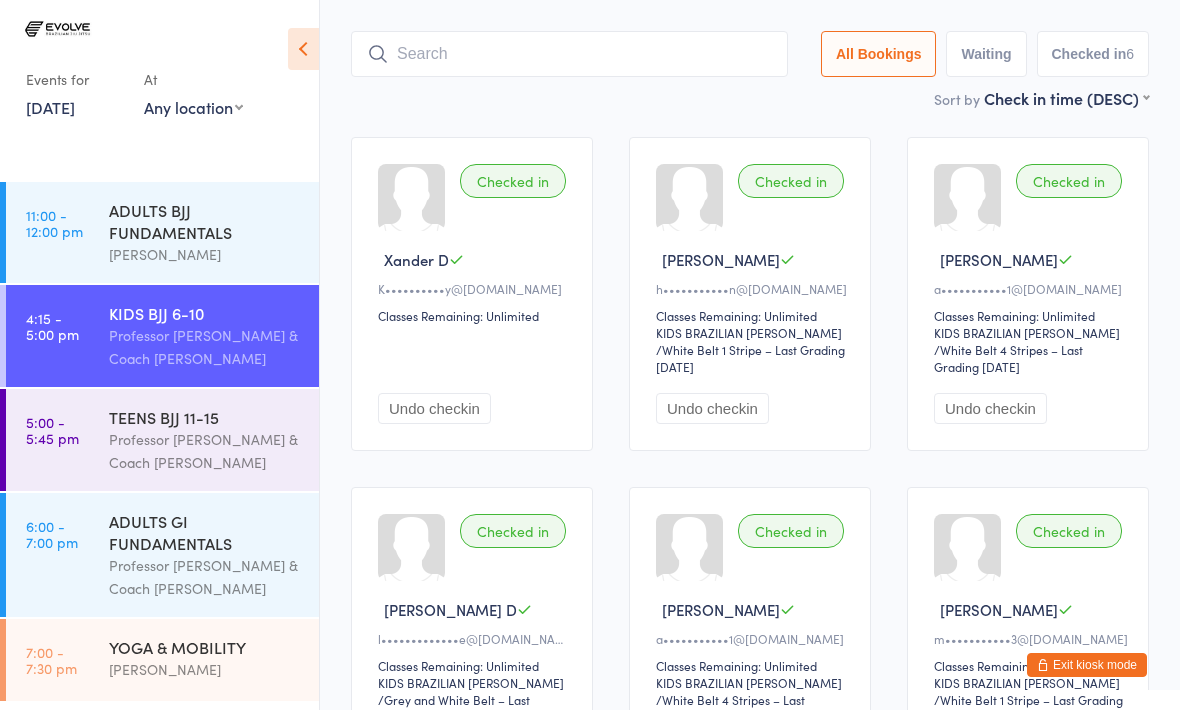 click on "Checked in Xander D  K••••••••••y@bigpond.com Classes Remaining: Unlimited   Undo checkin" at bounding box center [472, 294] 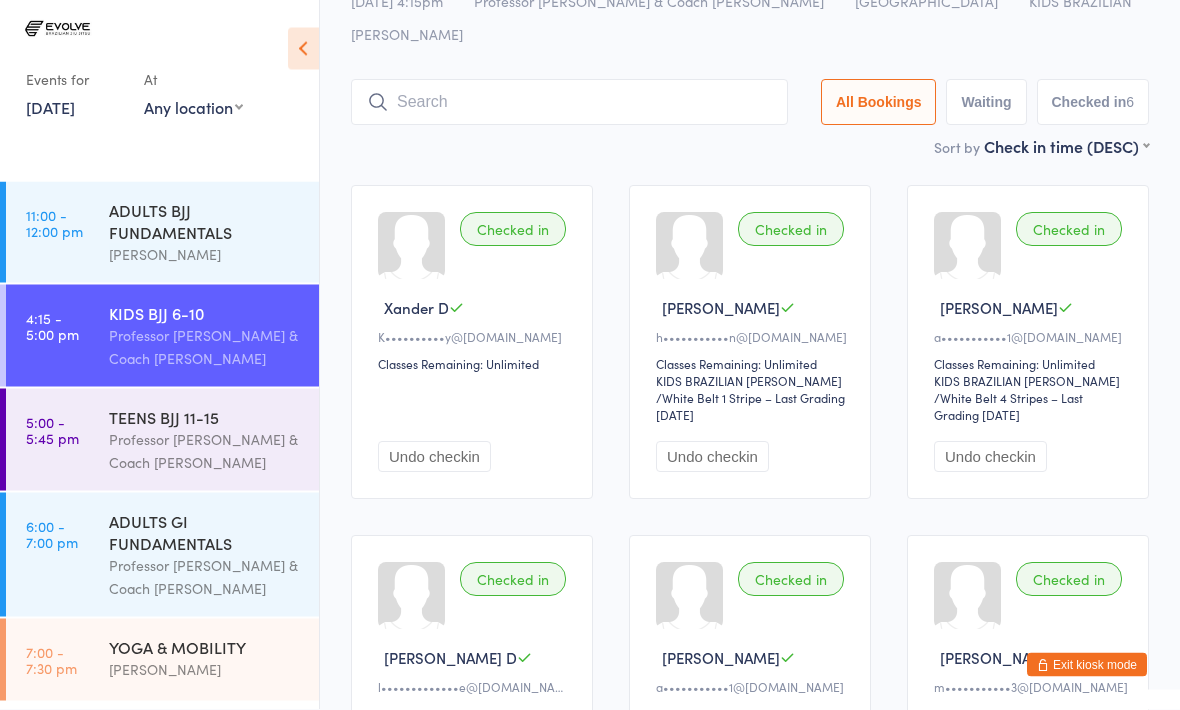scroll, scrollTop: 0, scrollLeft: 0, axis: both 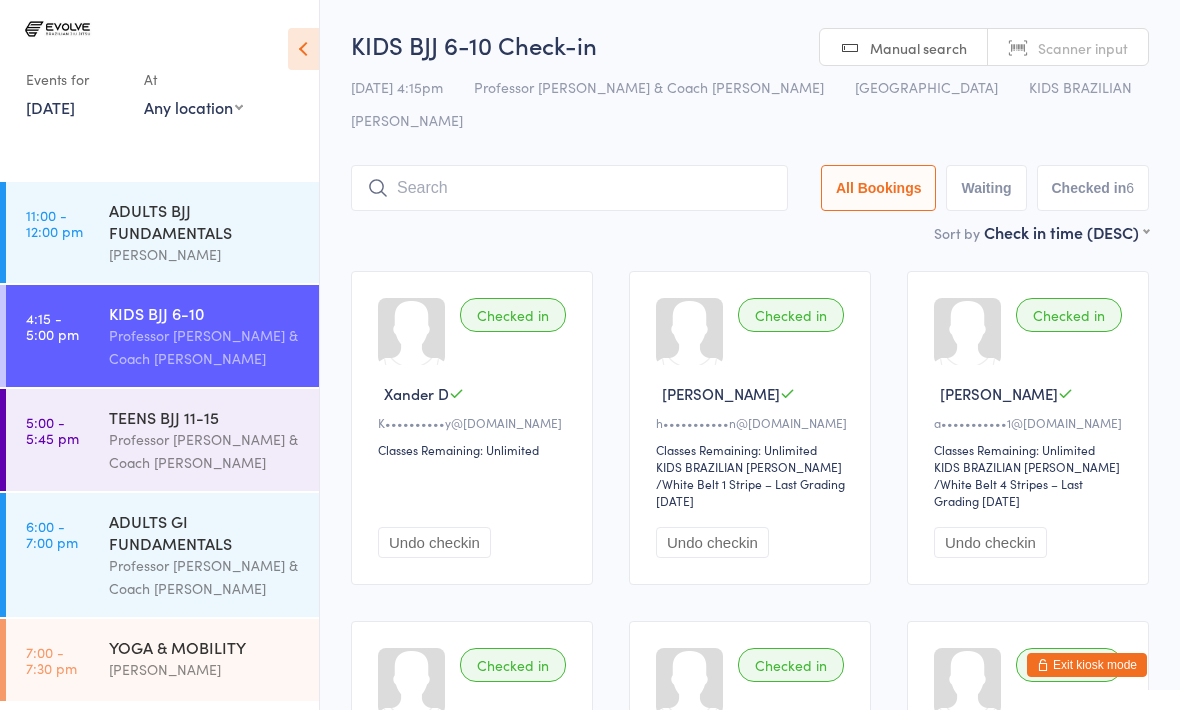 click at bounding box center [569, 188] 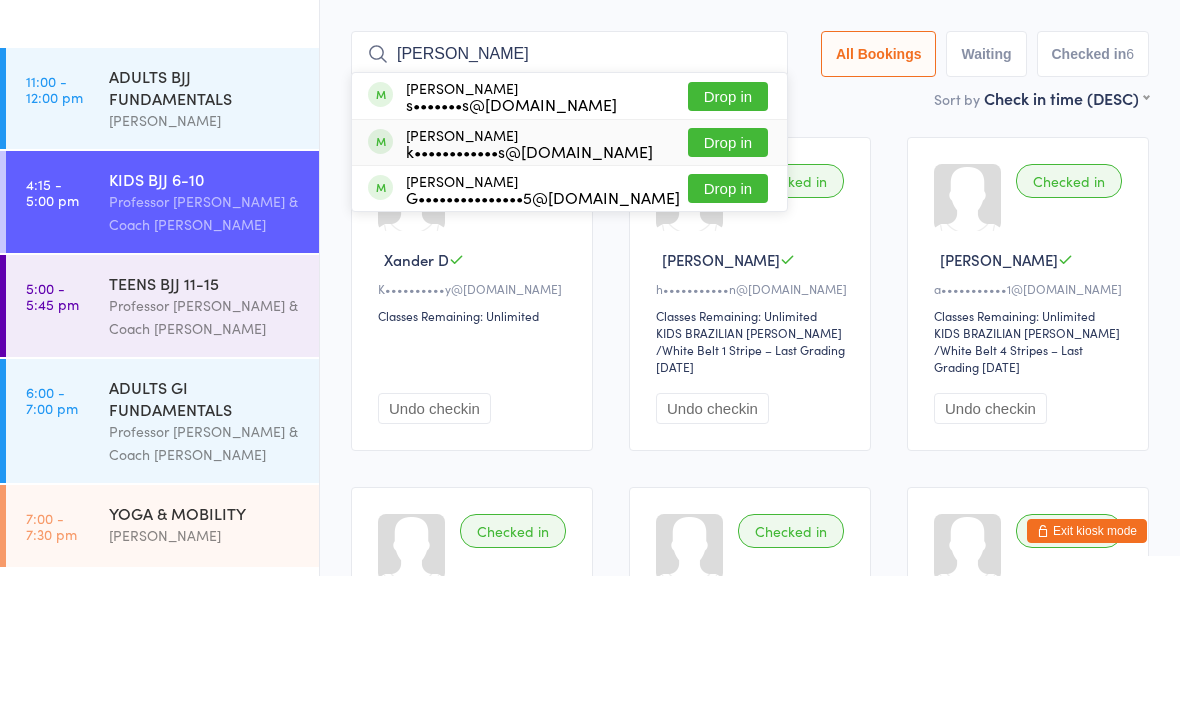 type on "Kost" 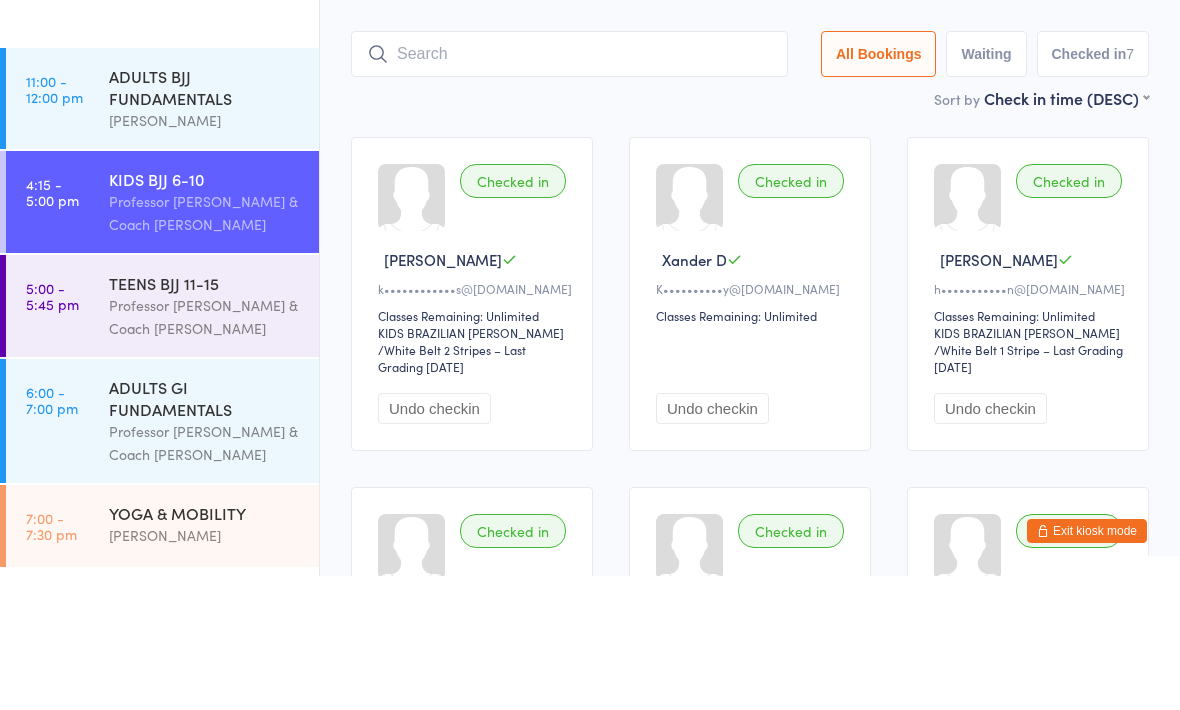 scroll, scrollTop: 134, scrollLeft: 0, axis: vertical 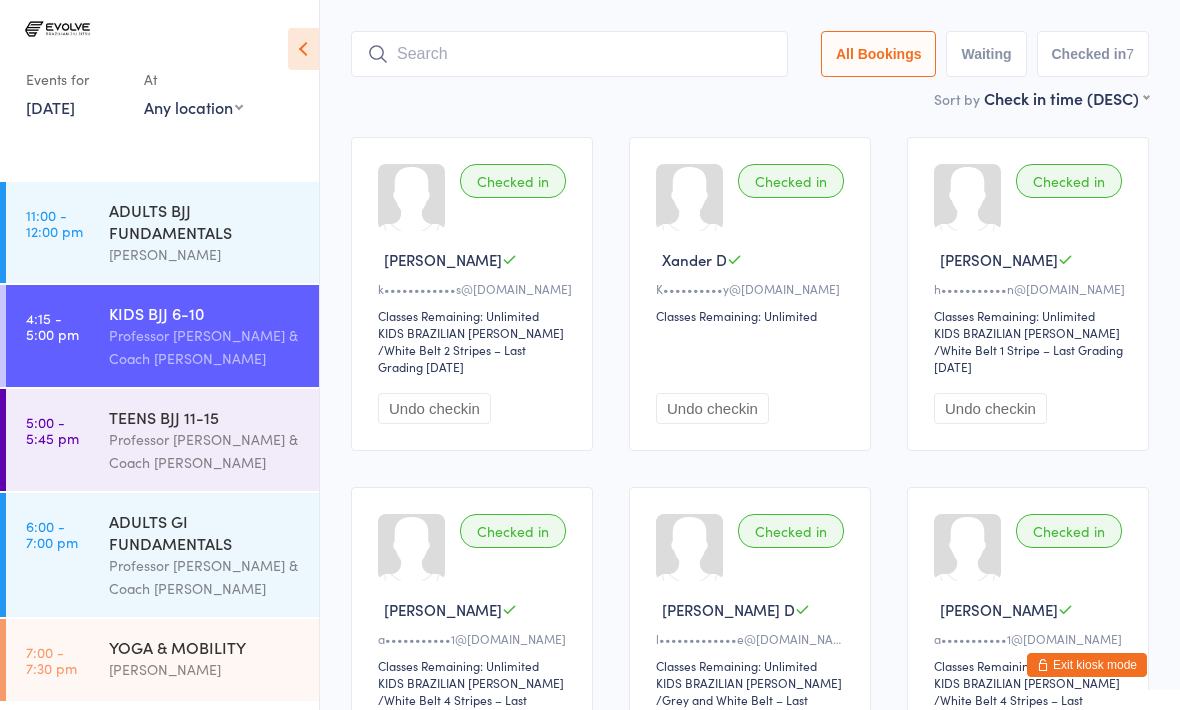 click on "Exit kiosk mode" at bounding box center [1087, 665] 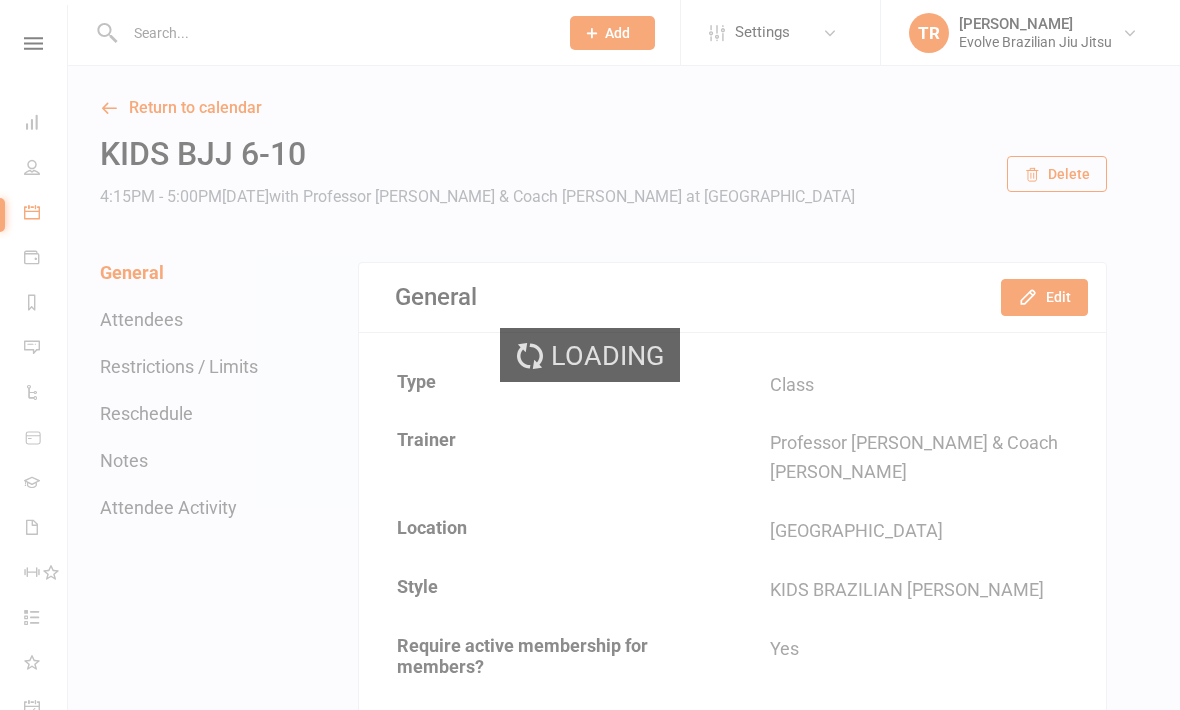 scroll, scrollTop: 0, scrollLeft: 0, axis: both 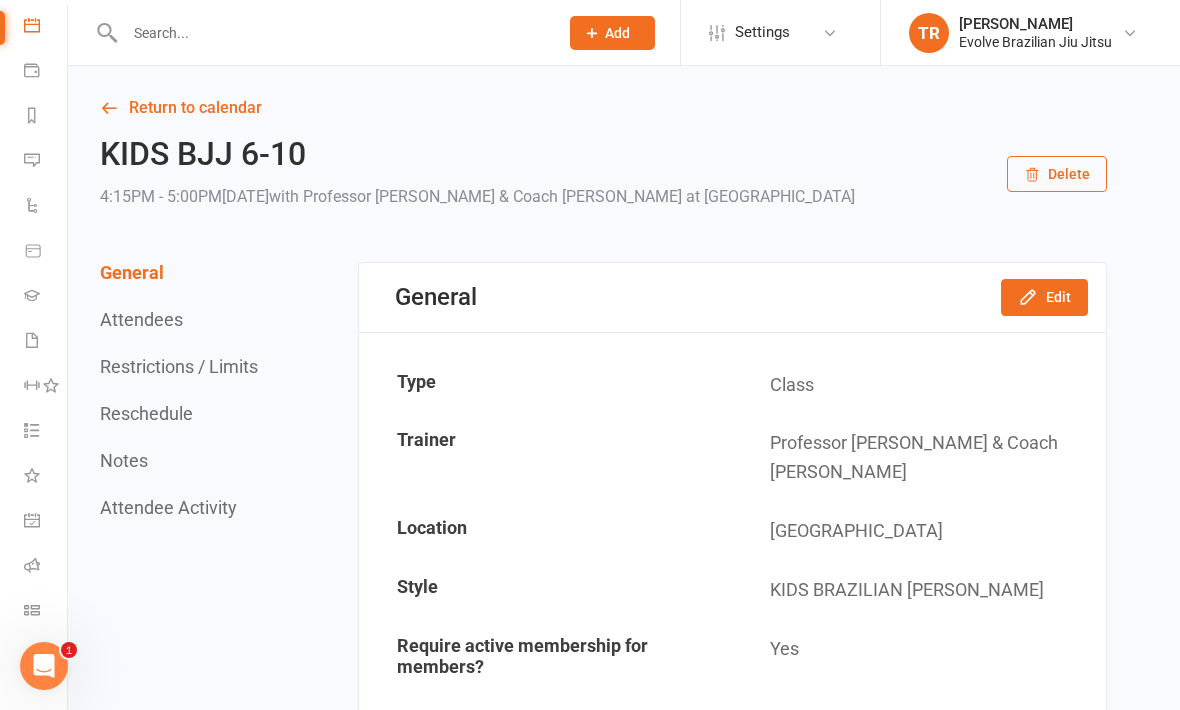 click on "Roll call" at bounding box center [46, 567] 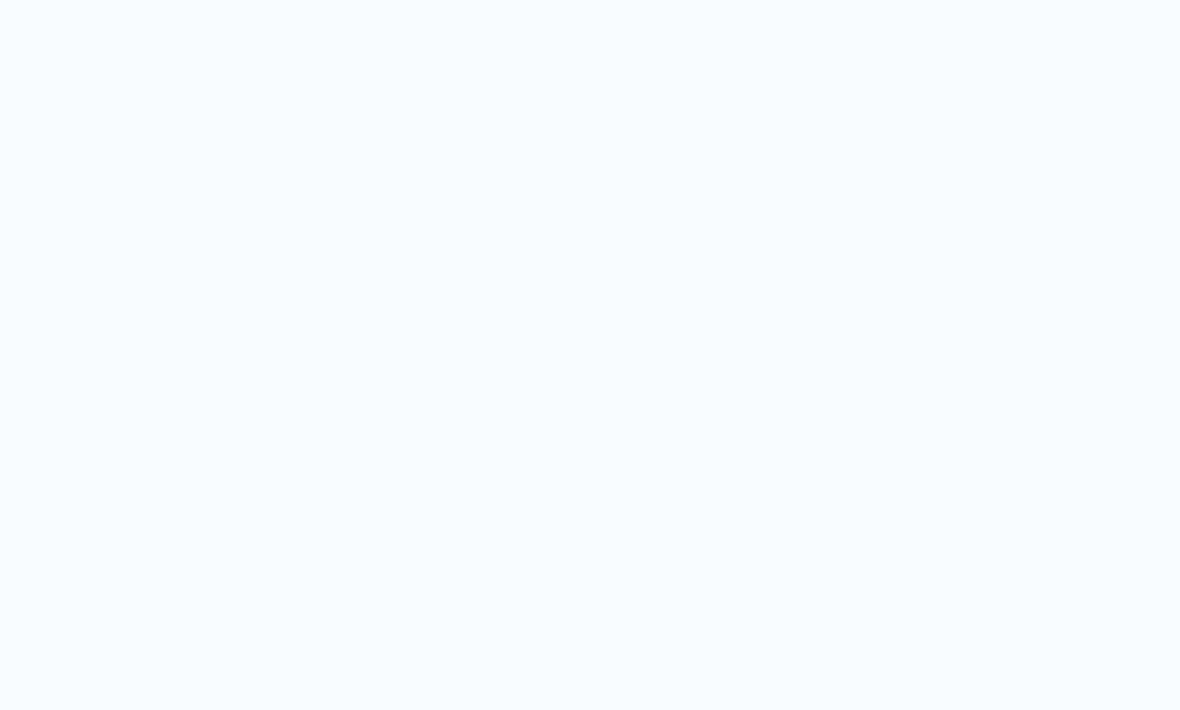 scroll, scrollTop: 0, scrollLeft: 0, axis: both 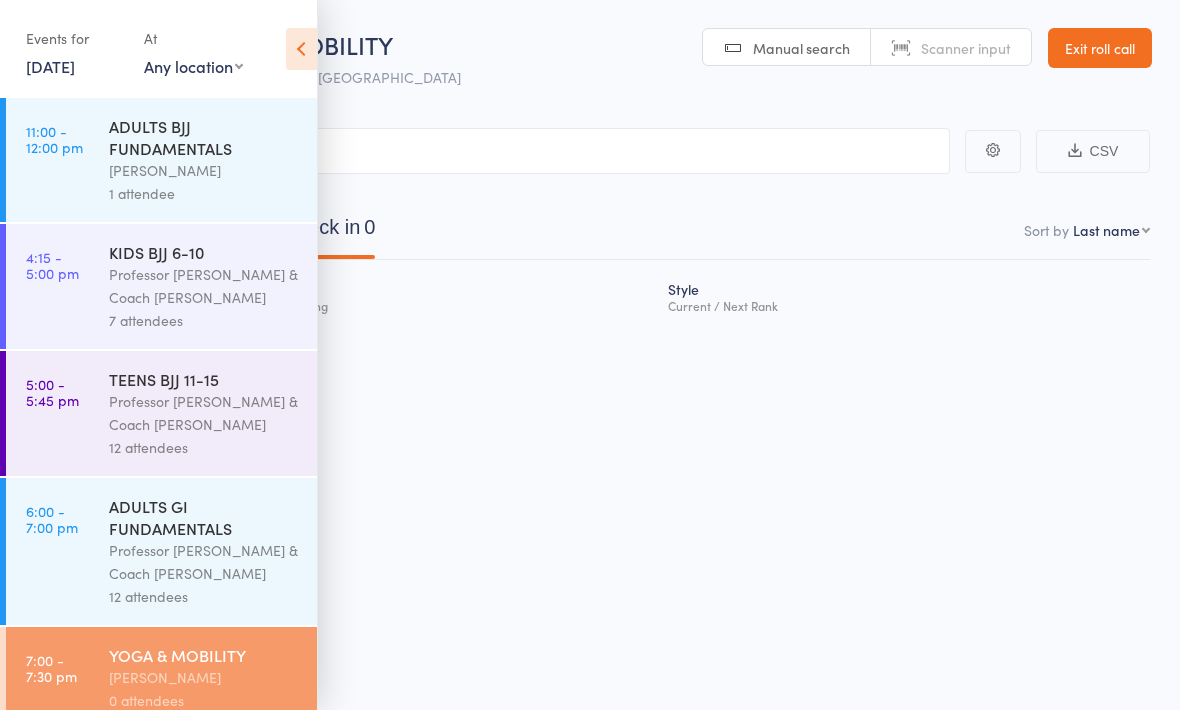 click on "Professor [PERSON_NAME] & Coach [PERSON_NAME]" at bounding box center (204, 286) 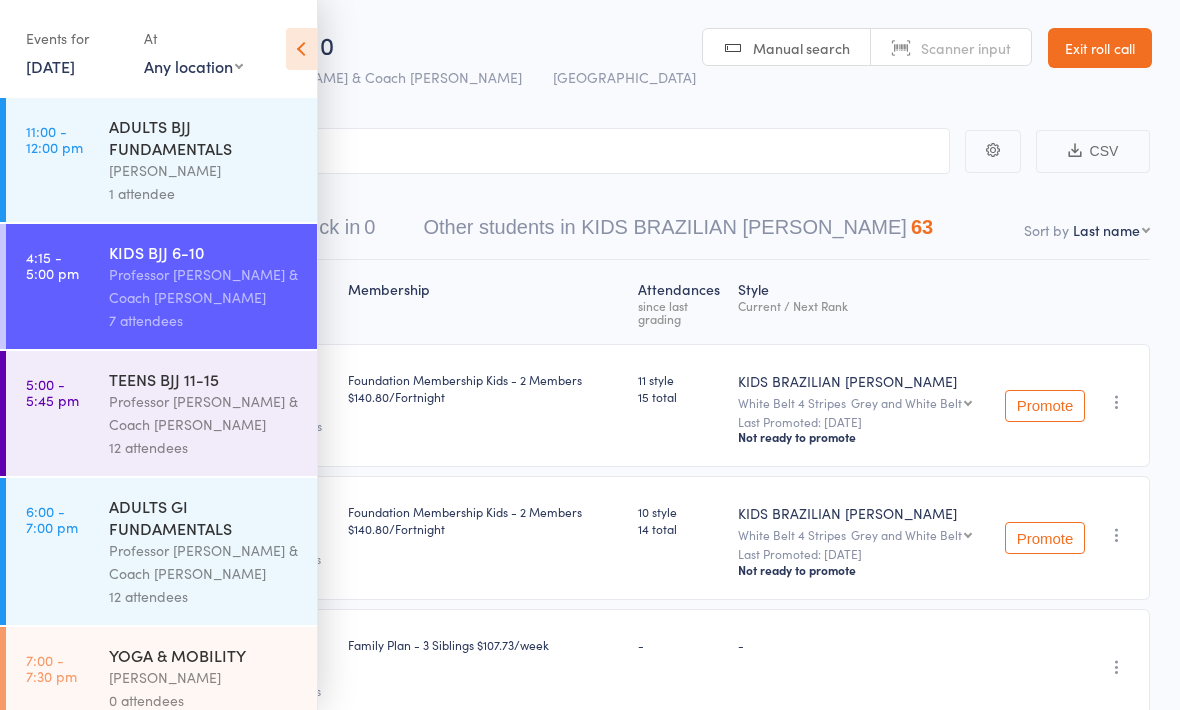 click at bounding box center (301, 49) 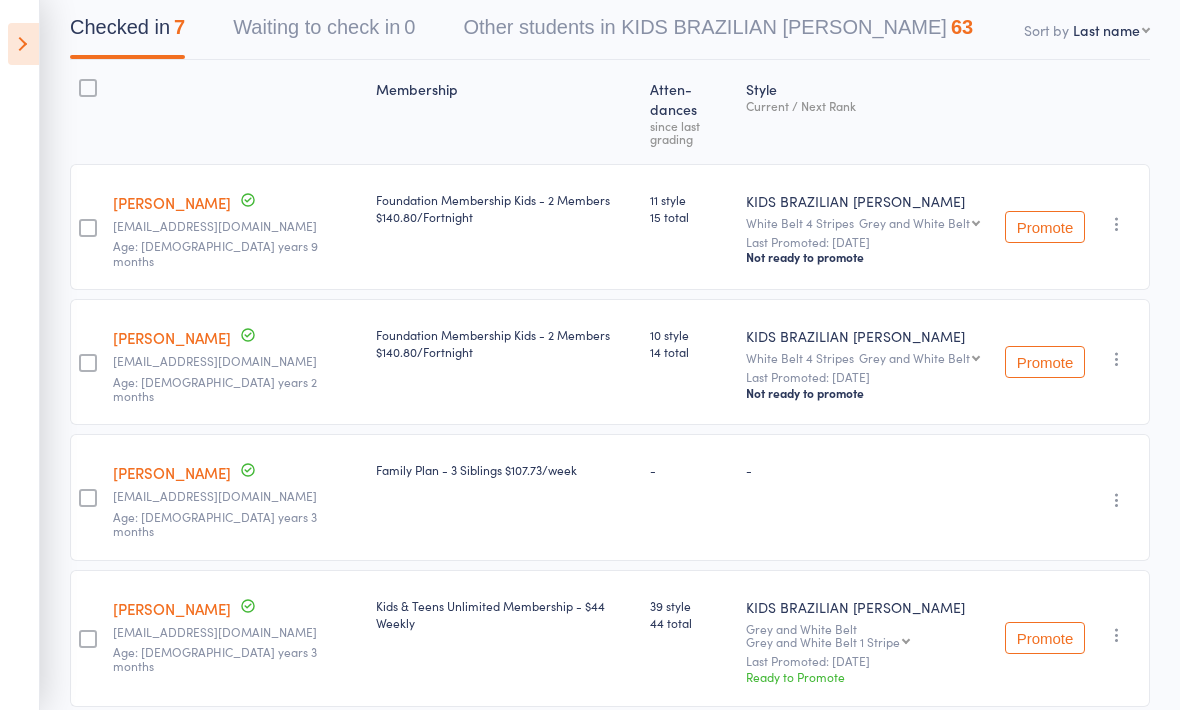 scroll, scrollTop: 241, scrollLeft: 0, axis: vertical 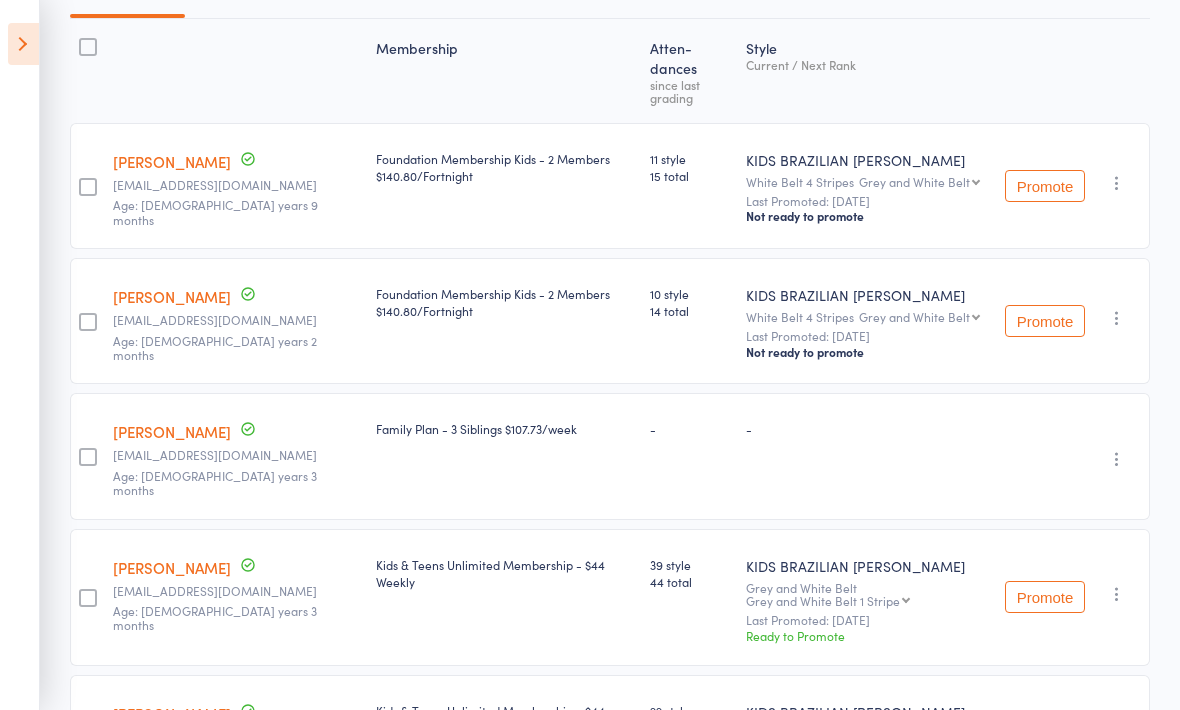 click on "[PERSON_NAME]" at bounding box center [172, 431] 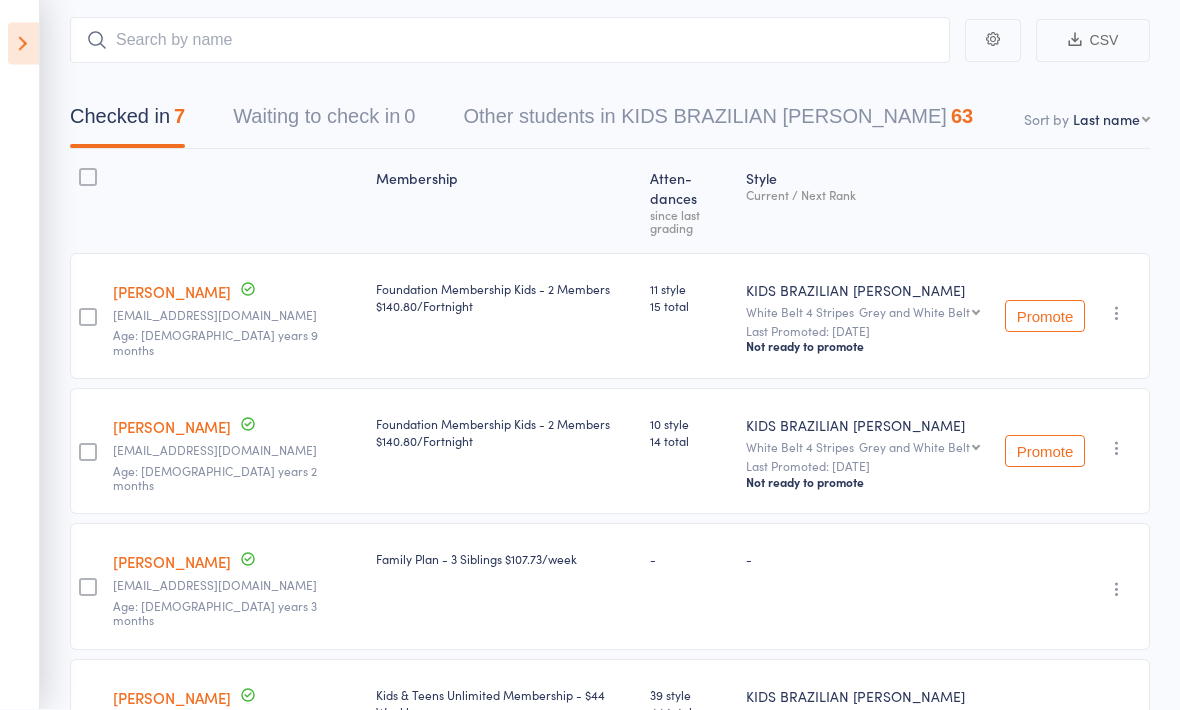 scroll, scrollTop: 0, scrollLeft: 0, axis: both 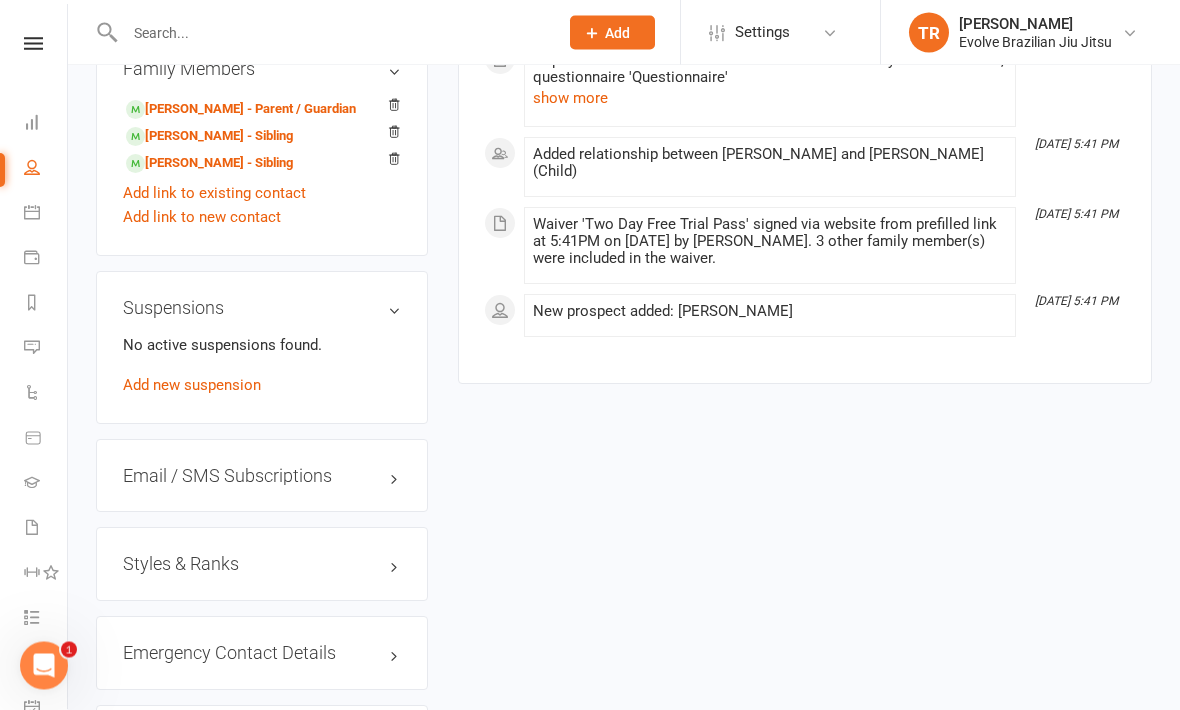 click on "Styles & Ranks" at bounding box center [262, 565] 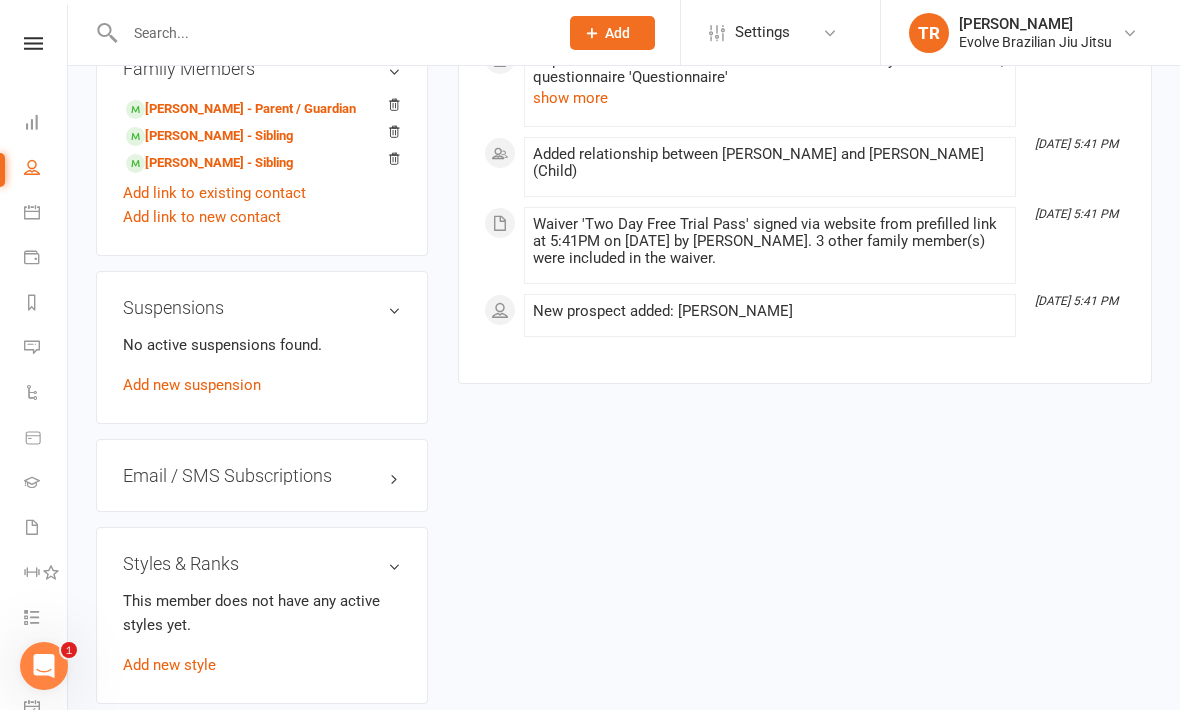 click on "Add new style" at bounding box center [169, 665] 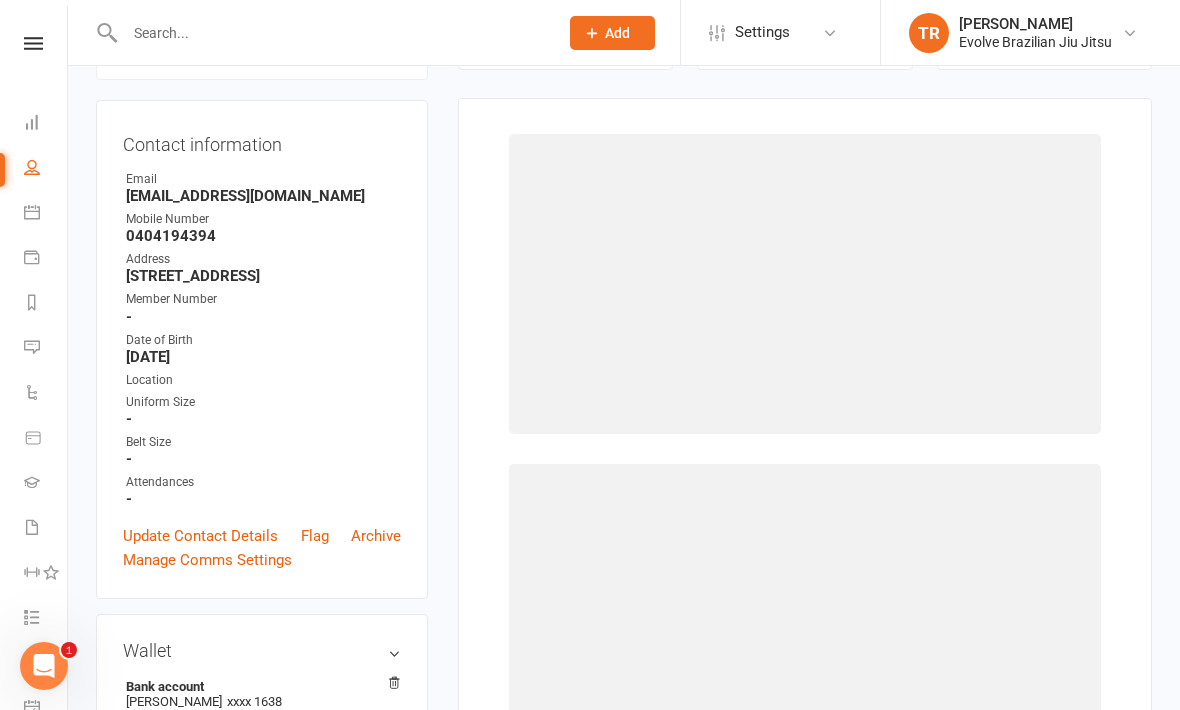 scroll, scrollTop: 170, scrollLeft: 0, axis: vertical 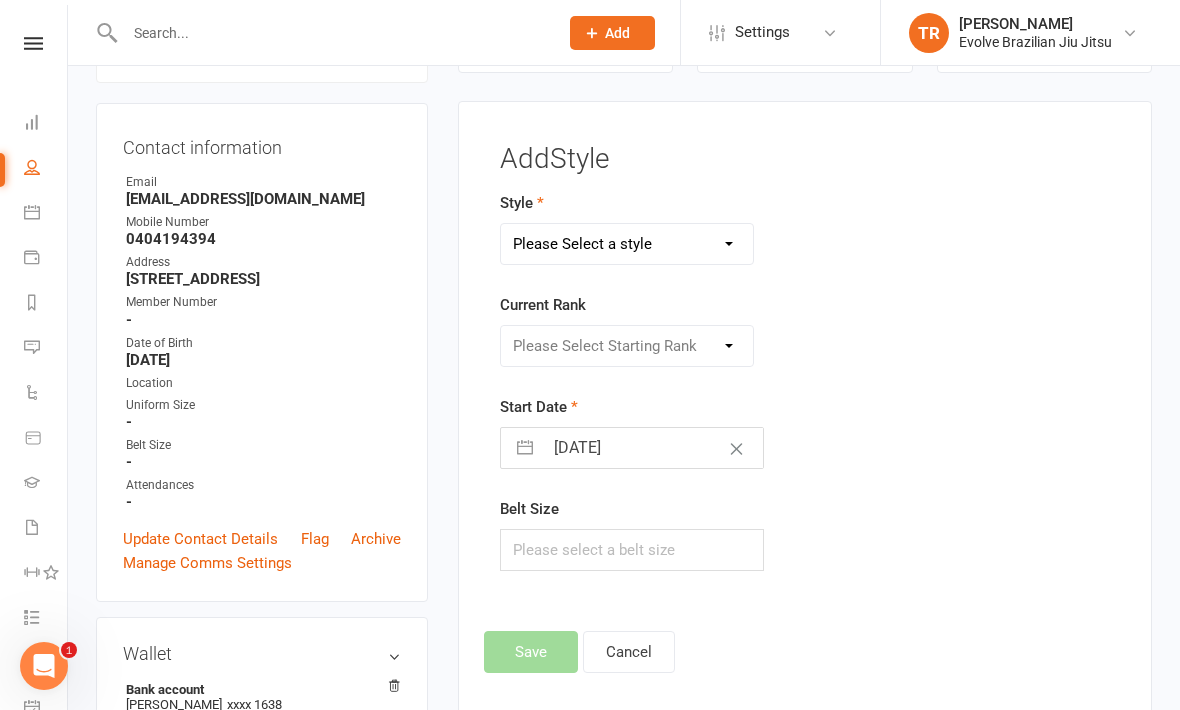 click on "Please Select a style ADULTS BRAZILIAN JIU JITSU KIDS BRAZILIAN JIU JITSU KIDS OPEN MAT YOGA & MOBILITY" at bounding box center (627, 244) 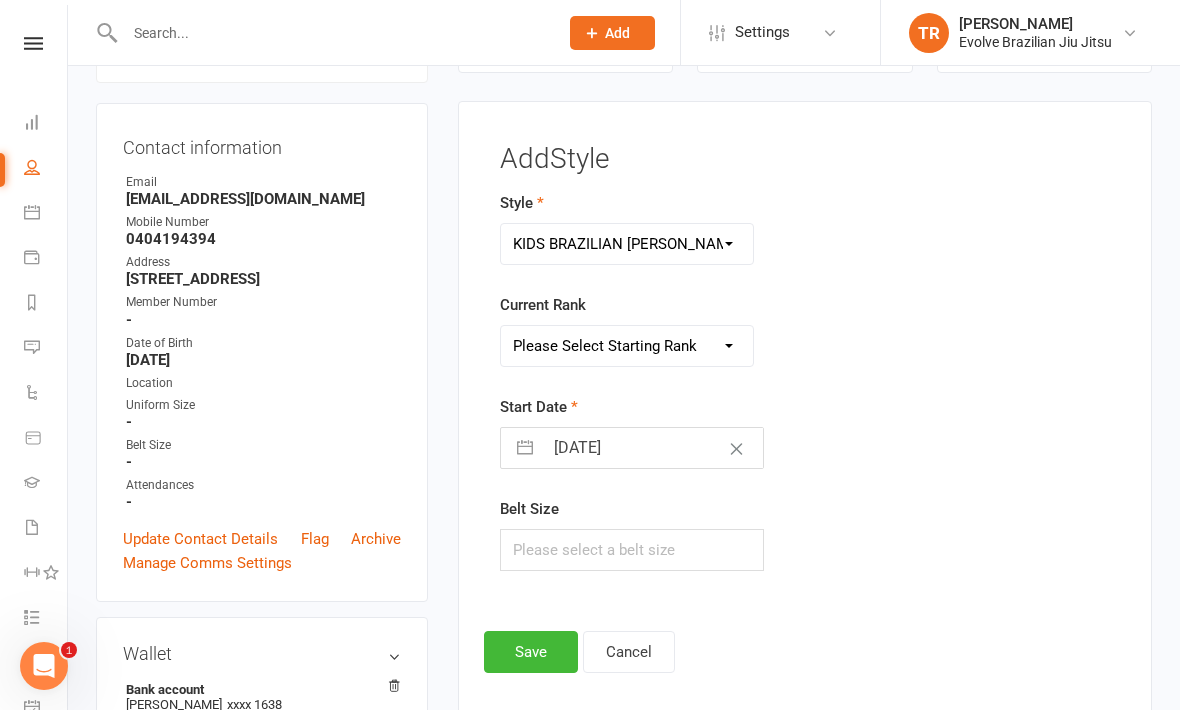 click on "Please Select Starting Rank White Belt White Belt 1 Stripe White Belt 2 Stripes White Belt 3 Stripes White Belt 4 Stripes Grey and White Belt Grey and White Belt 1 Stripe Grey and White Belt 2 Stripes Grey and White Belt 3 Stripes Grey and White Belt 4 Stripes Grey Belt Grey Belt 1 Stripe Grey Belt 2 Stripes Grey Belt 3 Stripes Grey Belt 4 Stripes Grey and Black Belt Grey and Black Belt 1 Stripe Grey and Black Belt 2 Stripes Grey and Black Belt 3 Stripes Grey and Black Belt 4 Stripes Yellow and White Belt Yellow and White Belt 1 Stripe Yellow and White Belt 2 Stripes Yellow and White Belt 3 Stripes Yellow and White Belt 4 Stripes Yellow Belt Yellow Belt 1 Stripe Yellow Belt 2 Stripes Yellow Belt 3 Stripes Yellow Belt 4 Stripes Yellow and Black Belt Yellow and Black Belt 1 Stripe Yellow and Black Belt 2 Stripe Yellow and Black Belt 3 Stripe Yellow and Black Belt 4 Stripe Orange and White Belt Orange and White Belt 1 Stripe Orange and White Belt 2 Stripes Orange and White Belt 3 Stripes Orange Belt Green Belt" at bounding box center (627, 346) 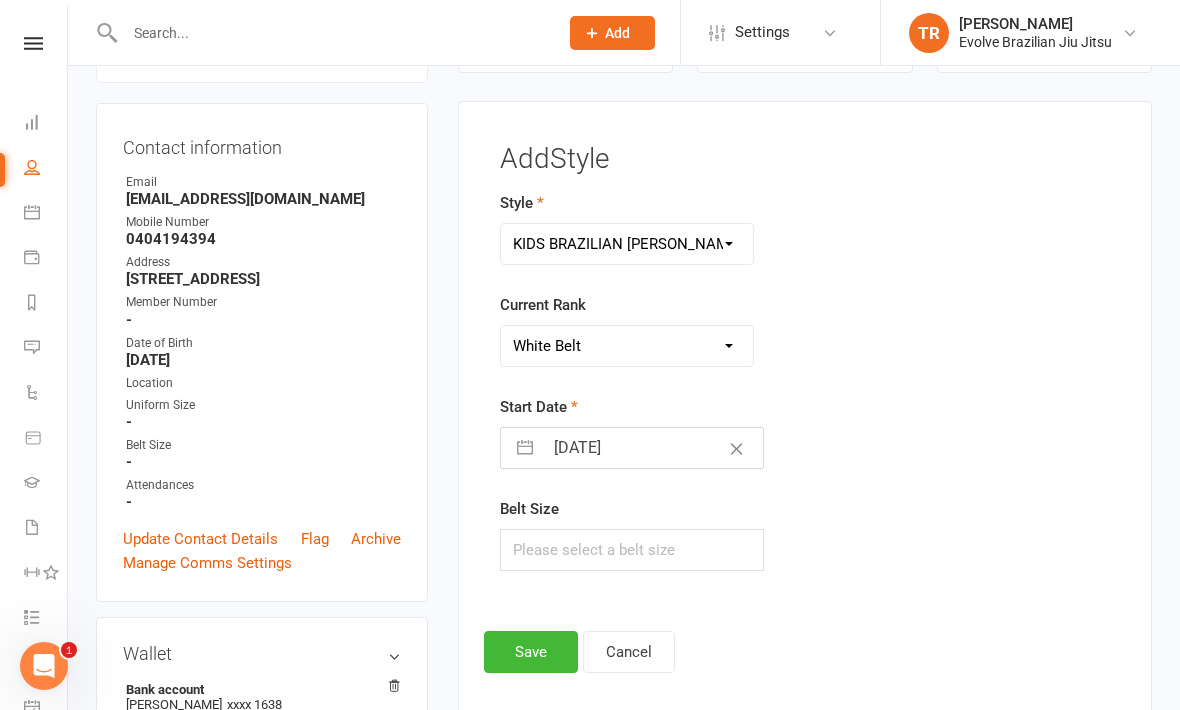 click on "10 Jul 2025" at bounding box center [653, 448] 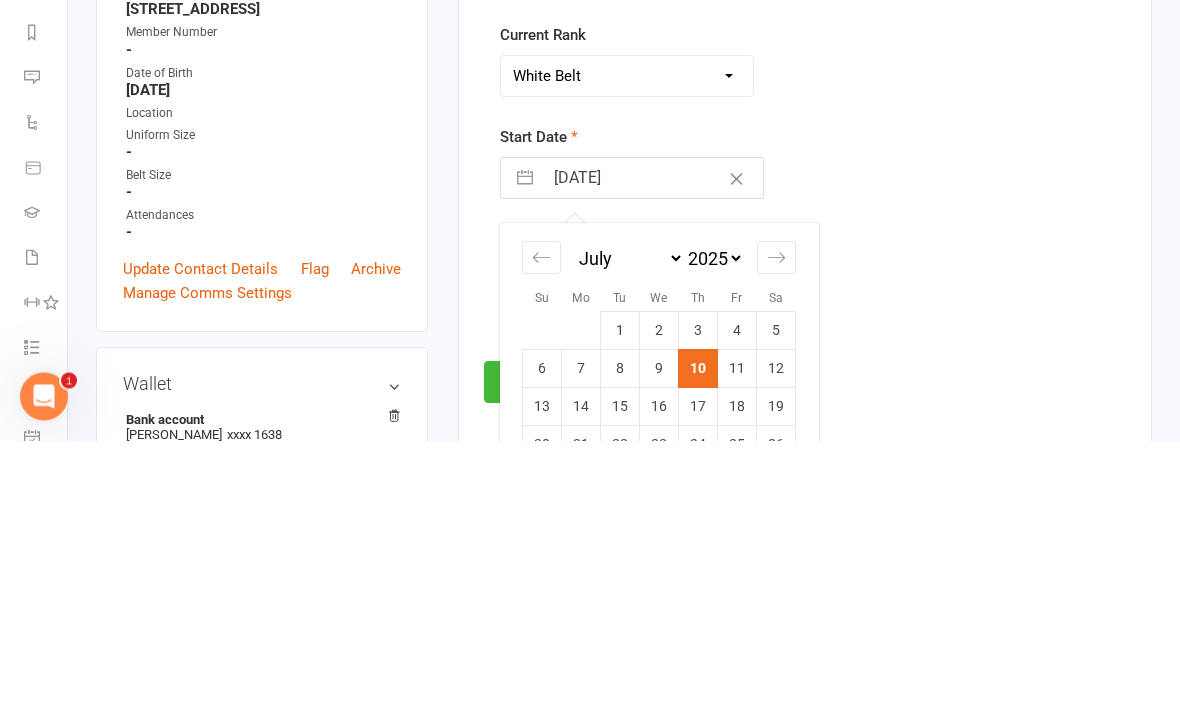 click on "1" at bounding box center [620, 600] 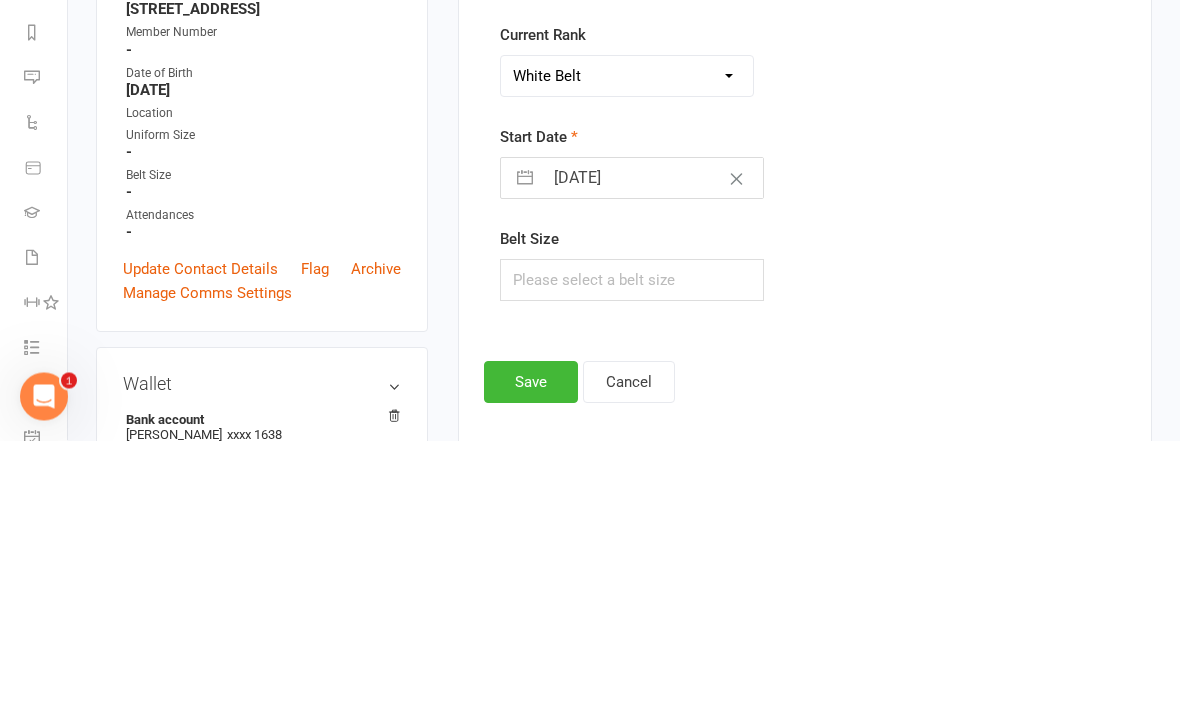 scroll, scrollTop: 440, scrollLeft: 0, axis: vertical 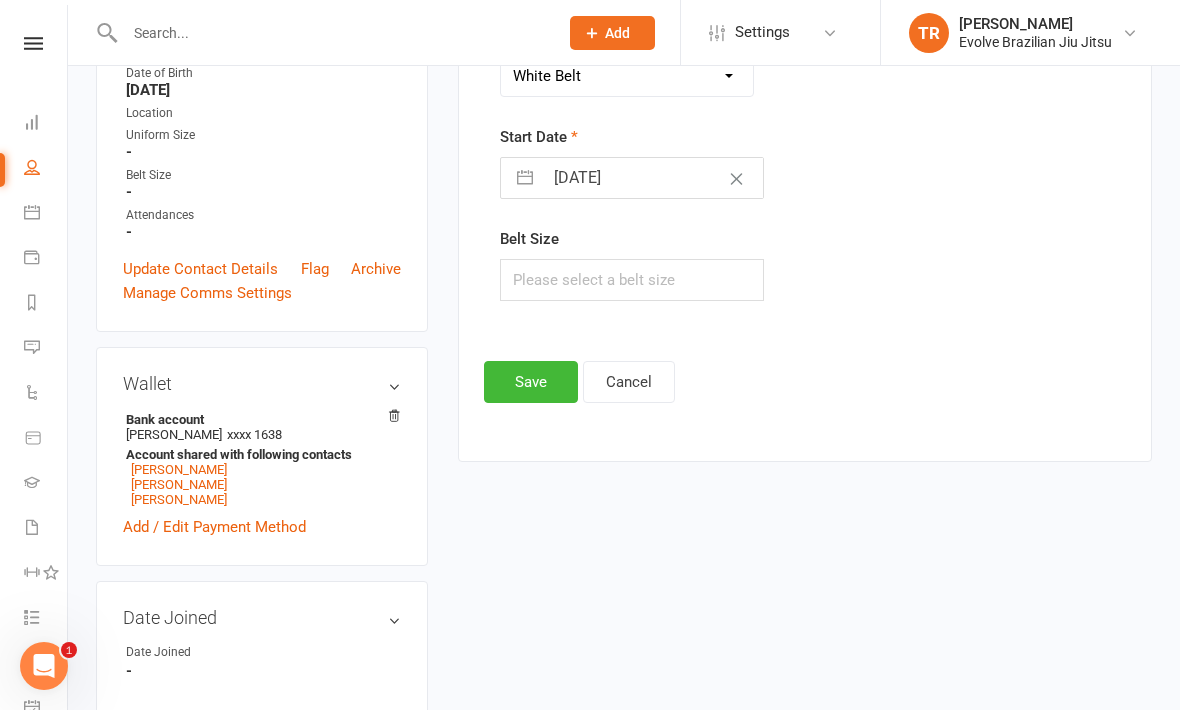 click on "Save" at bounding box center [531, 382] 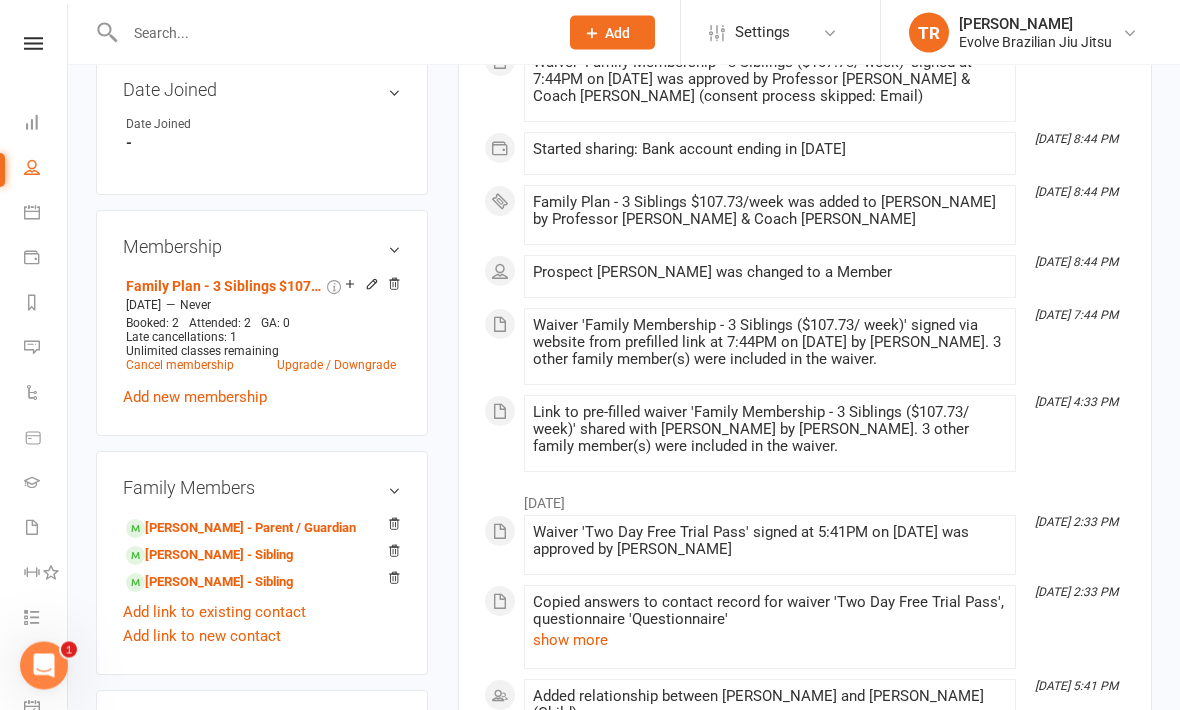 scroll, scrollTop: 1042, scrollLeft: 0, axis: vertical 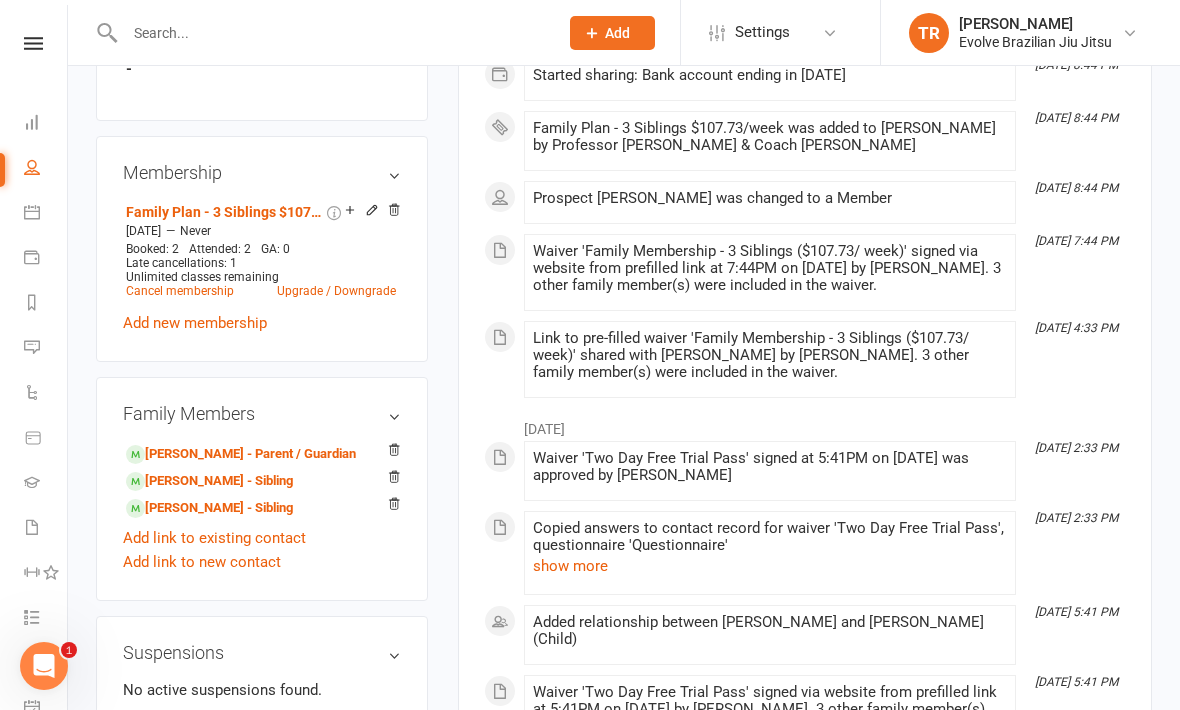 click on "Mason Duffy - Sibling" at bounding box center (209, 481) 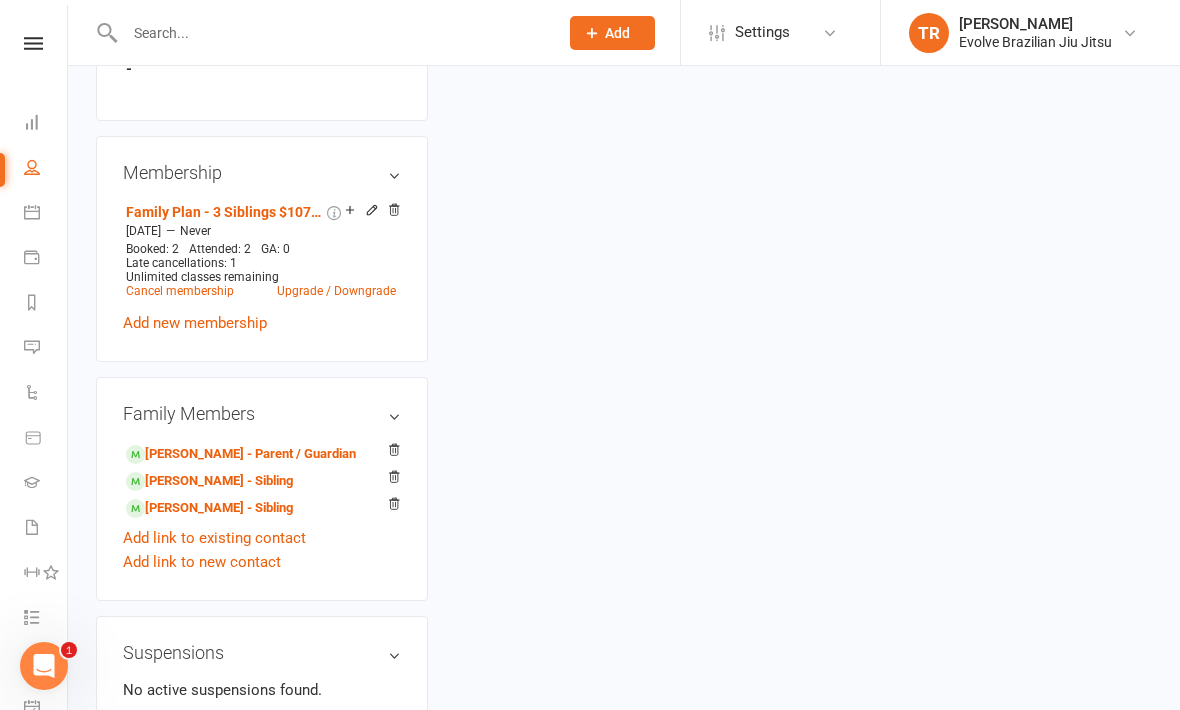 scroll, scrollTop: 0, scrollLeft: 0, axis: both 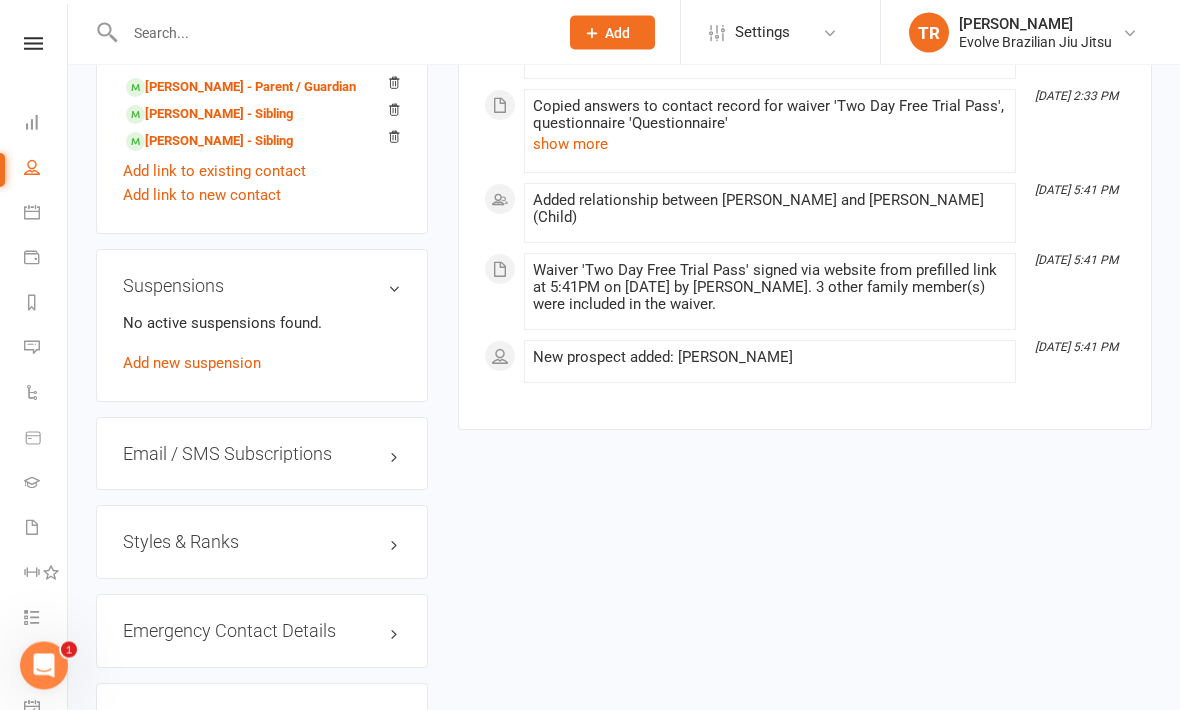 click on "Styles & Ranks" at bounding box center (262, 543) 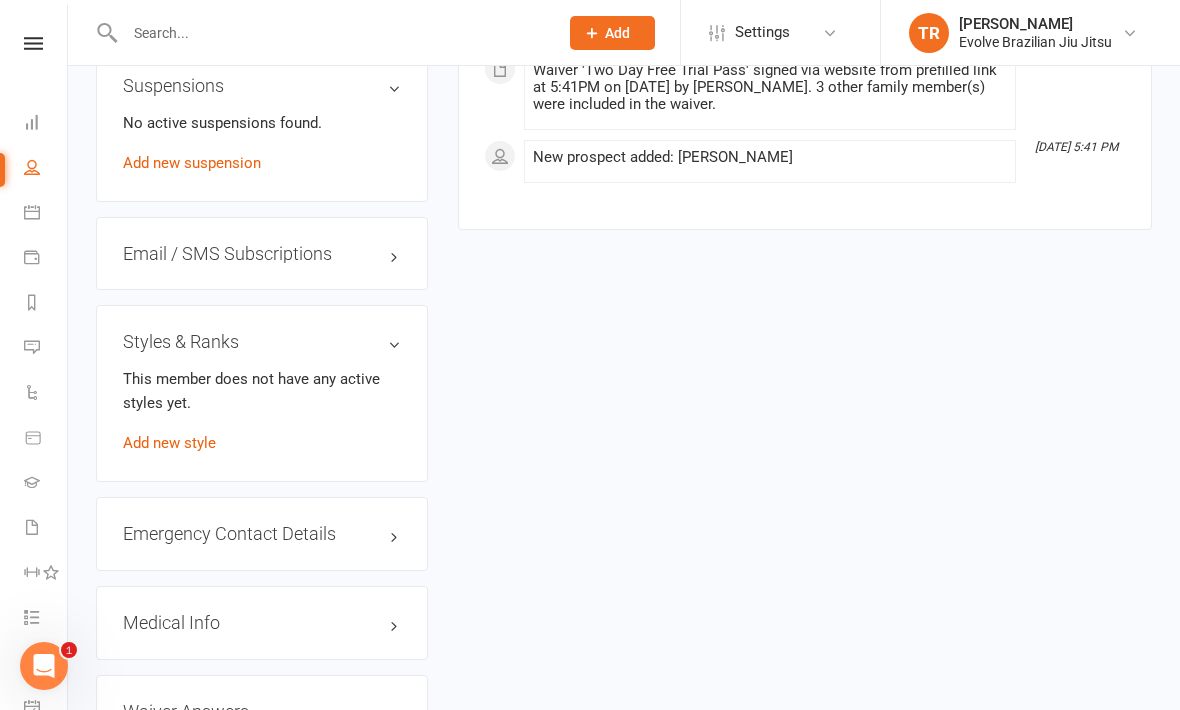scroll, scrollTop: 1609, scrollLeft: 0, axis: vertical 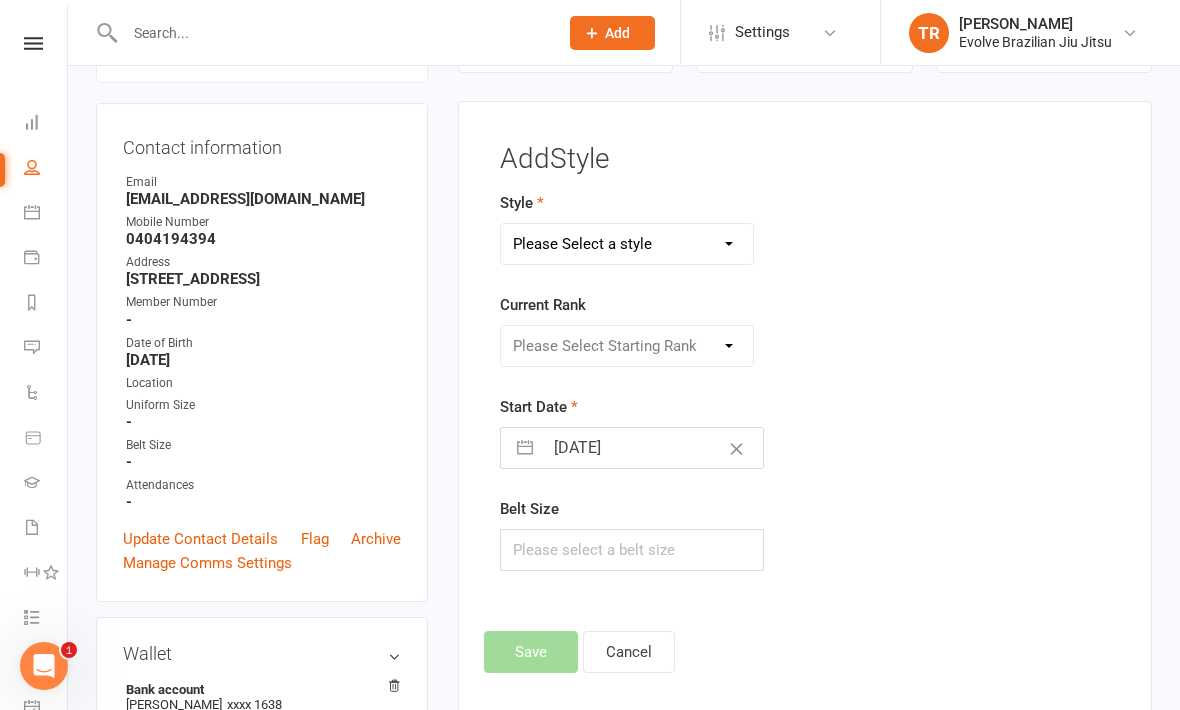 click on "Please Select a style ADULTS BRAZILIAN JIU JITSU KIDS BRAZILIAN JIU JITSU KIDS OPEN MAT YOGA & MOBILITY" at bounding box center (627, 244) 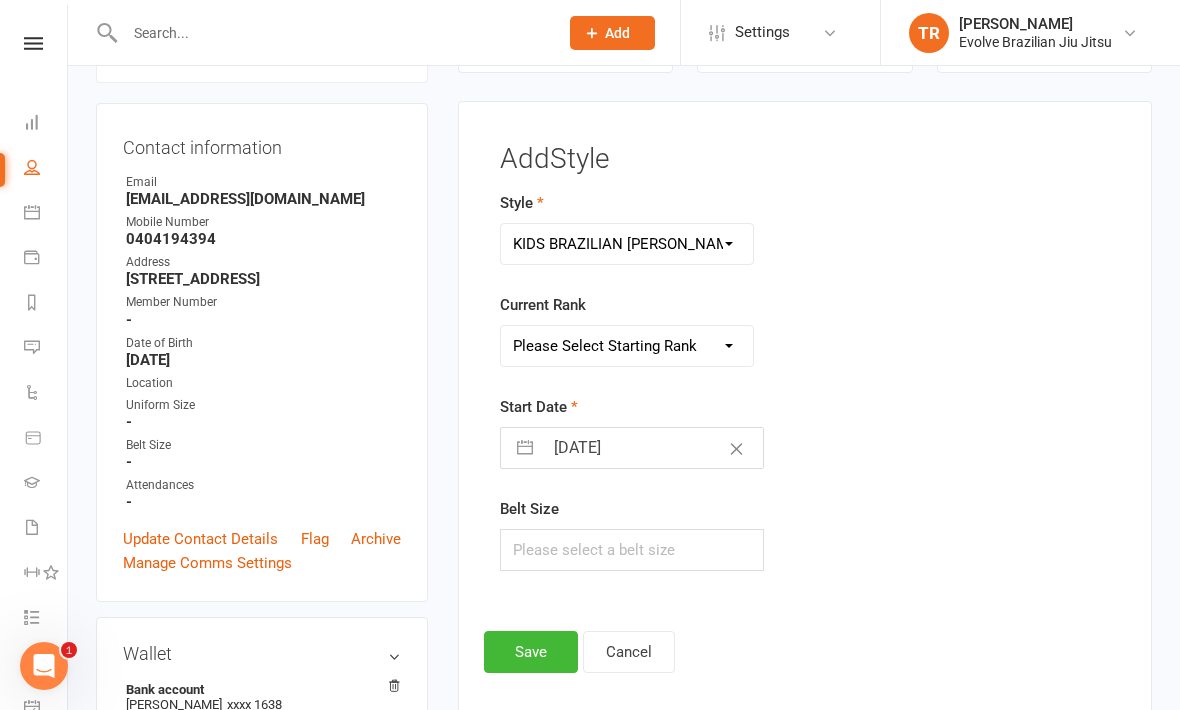 click on "Please Select Starting Rank White Belt White Belt 1 Stripe White Belt 2 Stripes White Belt 3 Stripes White Belt 4 Stripes Grey and White Belt Grey and White Belt 1 Stripe Grey and White Belt 2 Stripes Grey and White Belt 3 Stripes Grey and White Belt 4 Stripes Grey Belt Grey Belt 1 Stripe Grey Belt 2 Stripes Grey Belt 3 Stripes Grey Belt 4 Stripes Grey and Black Belt Grey and Black Belt 1 Stripe Grey and Black Belt 2 Stripes Grey and Black Belt 3 Stripes Grey and Black Belt 4 Stripes Yellow and White Belt Yellow and White Belt 1 Stripe Yellow and White Belt 2 Stripes Yellow and White Belt 3 Stripes Yellow and White Belt 4 Stripes Yellow Belt Yellow Belt 1 Stripe Yellow Belt 2 Stripes Yellow Belt 3 Stripes Yellow Belt 4 Stripes Yellow and Black Belt Yellow and Black Belt 1 Stripe Yellow and Black Belt 2 Stripe Yellow and Black Belt 3 Stripe Yellow and Black Belt 4 Stripe Orange and White Belt Orange and White Belt 1 Stripe Orange and White Belt 2 Stripes Orange and White Belt 3 Stripes Orange Belt Green Belt" at bounding box center [627, 346] 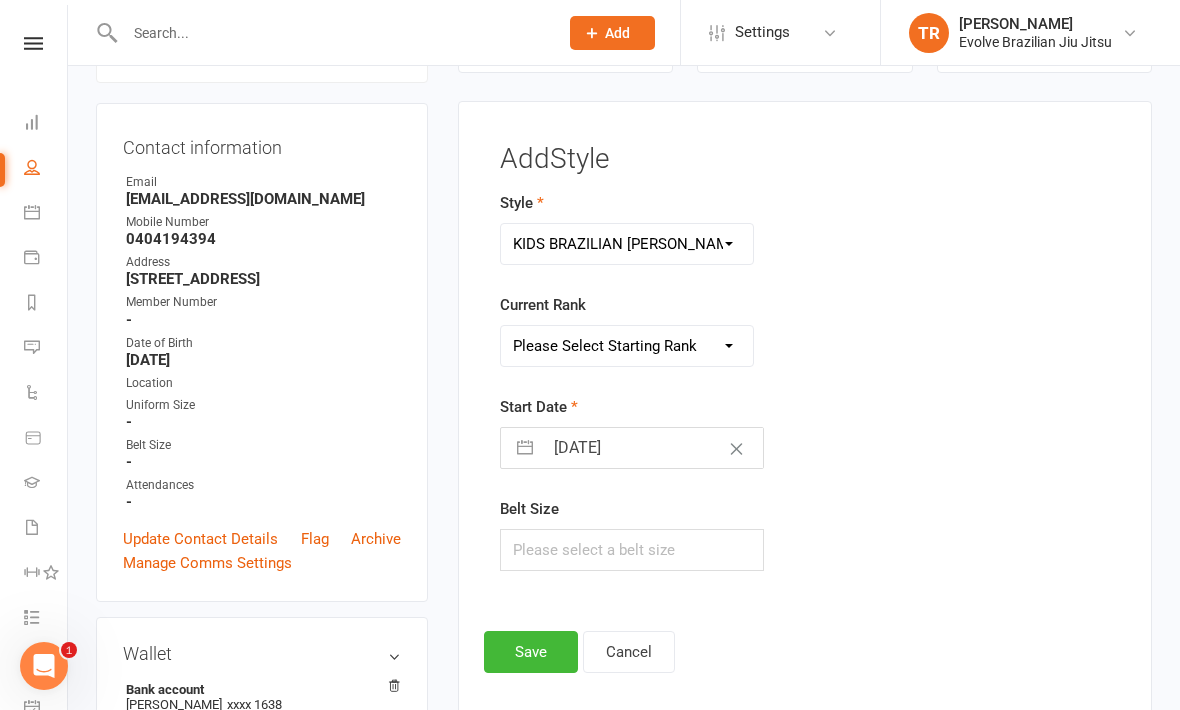 select on "35946" 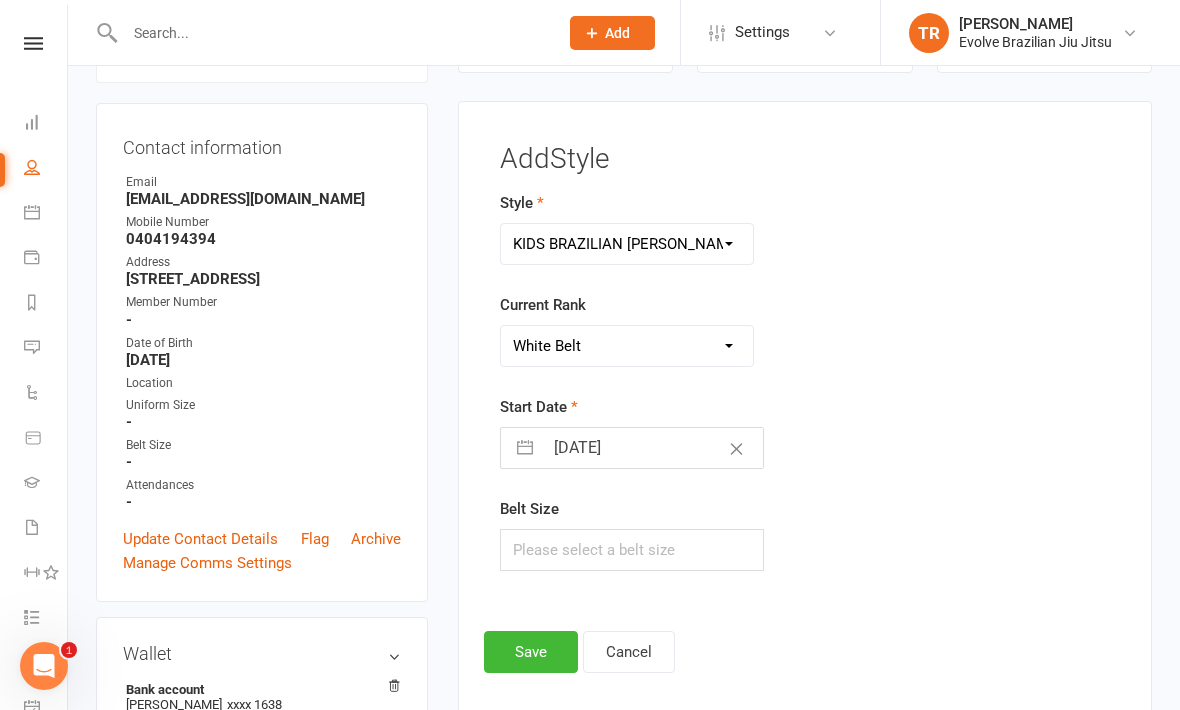 click on "10 Jul 2025" at bounding box center (653, 448) 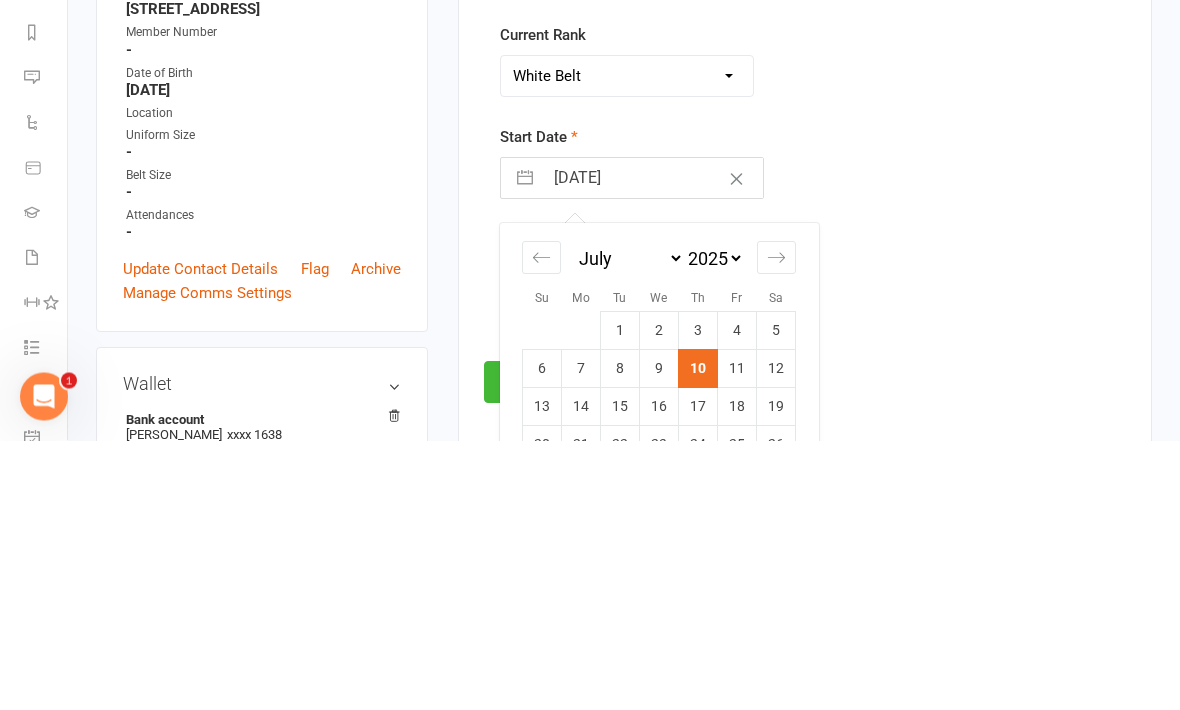 click on "1" at bounding box center [620, 600] 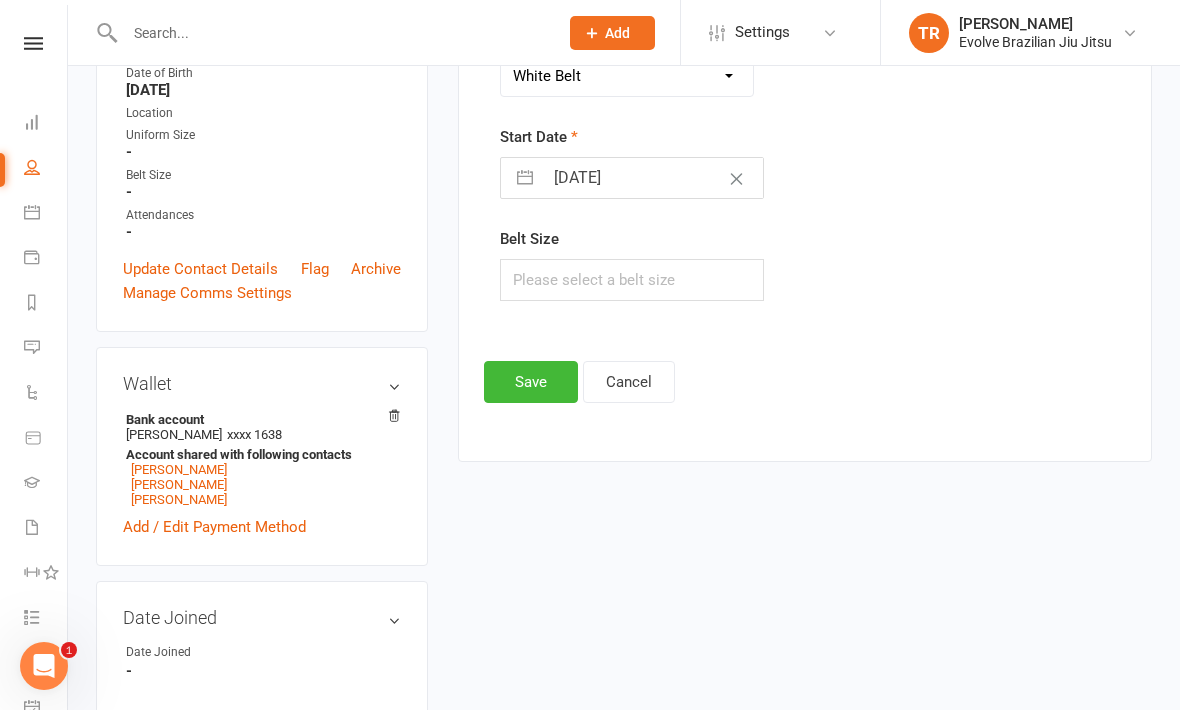 click on "Save" at bounding box center (531, 382) 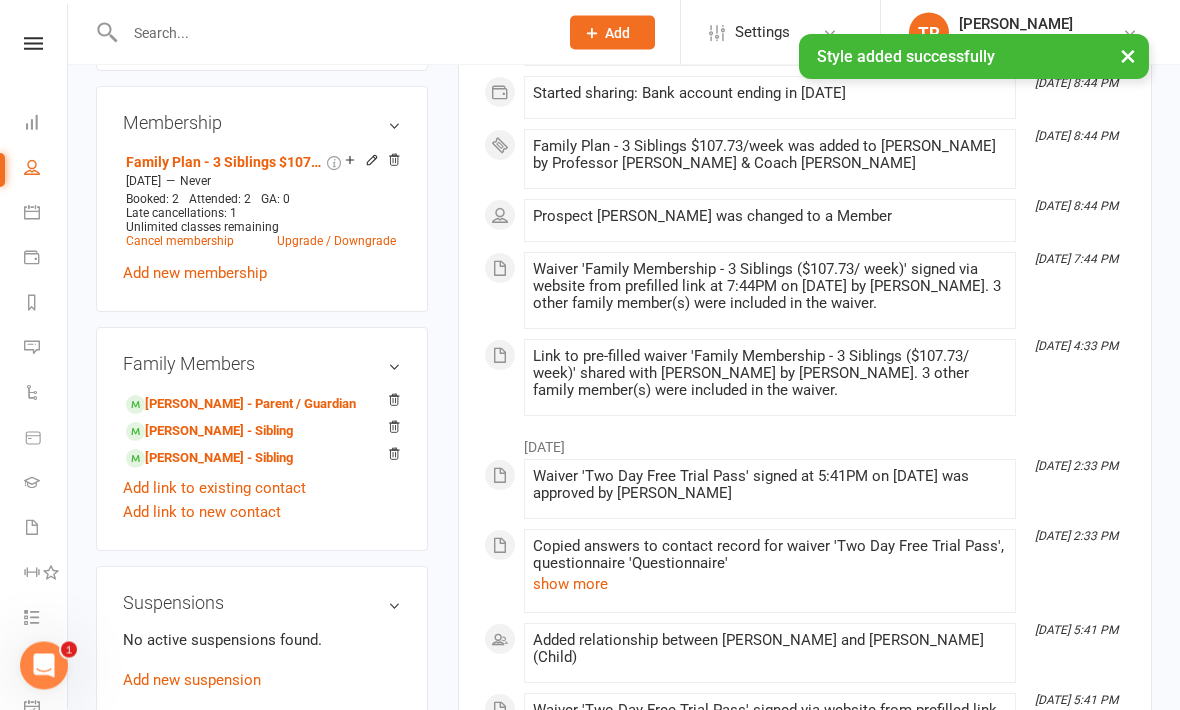 scroll, scrollTop: 1092, scrollLeft: 0, axis: vertical 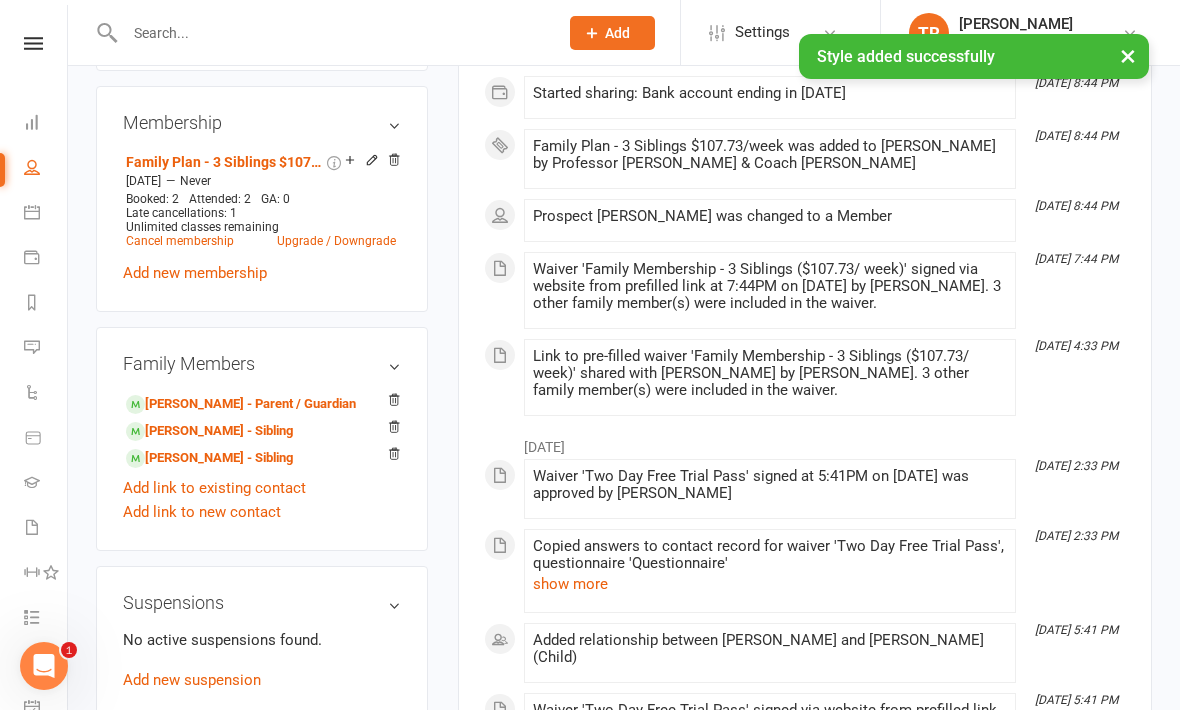 click on "Jesse Duffy - Sibling" at bounding box center (209, 458) 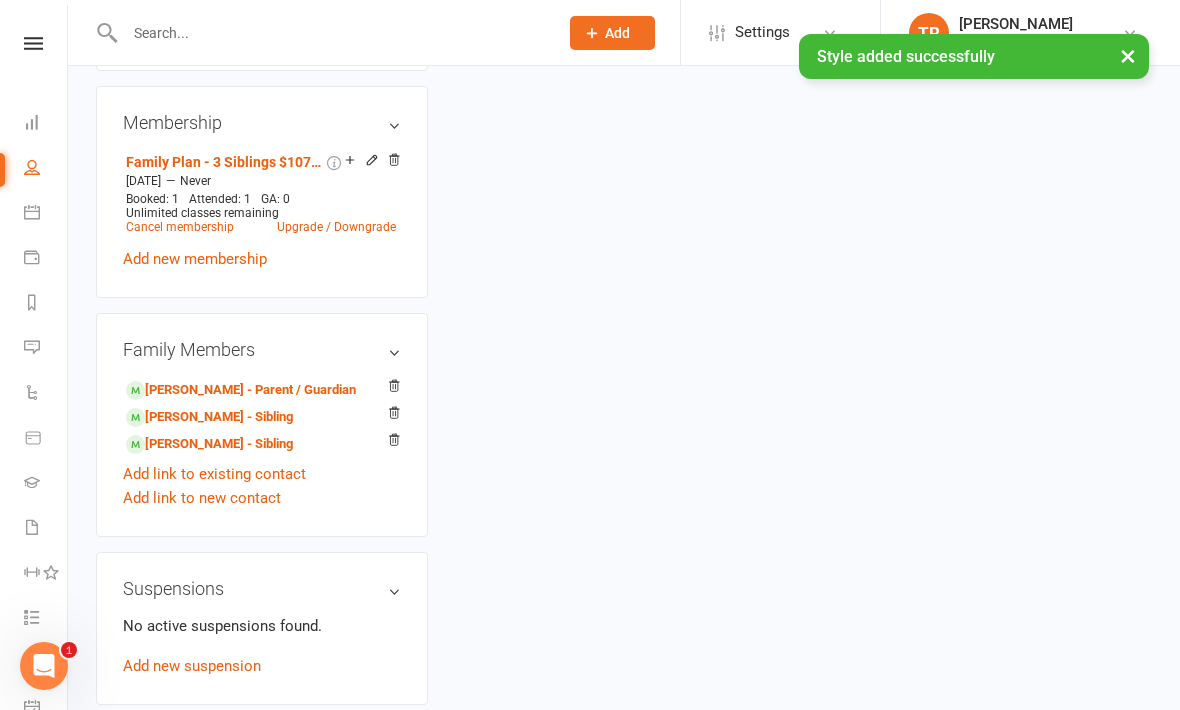 scroll, scrollTop: 0, scrollLeft: 0, axis: both 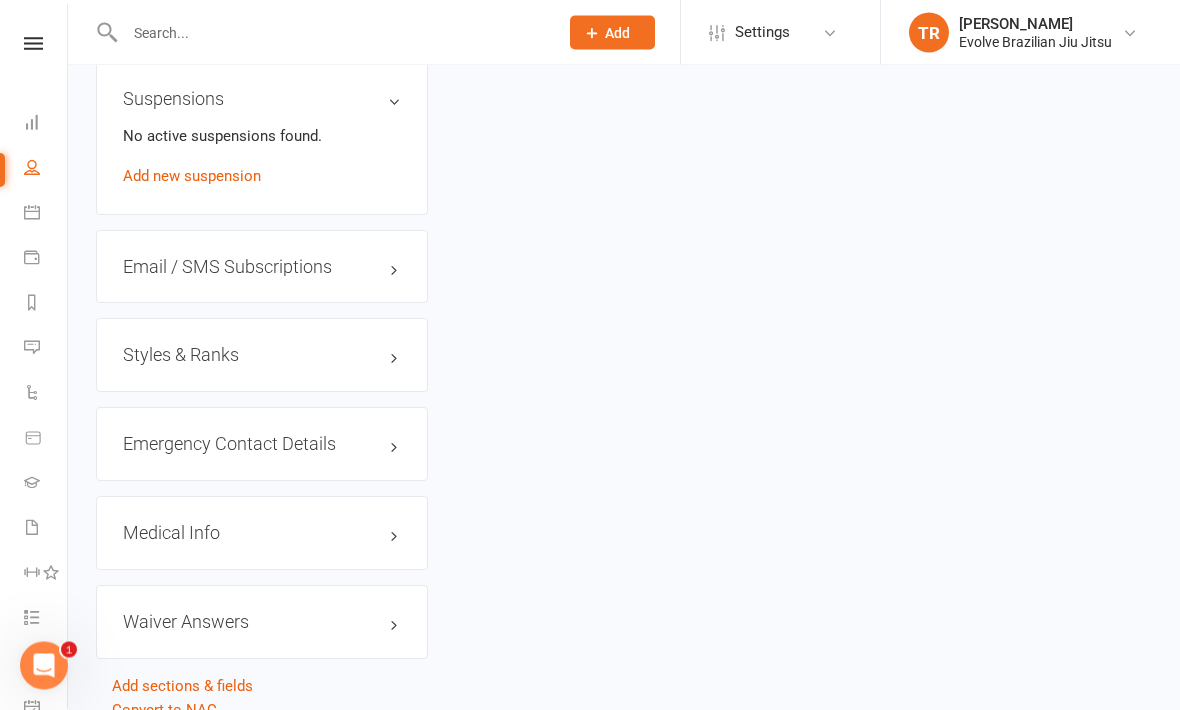 click on "Styles & Ranks" at bounding box center [262, 356] 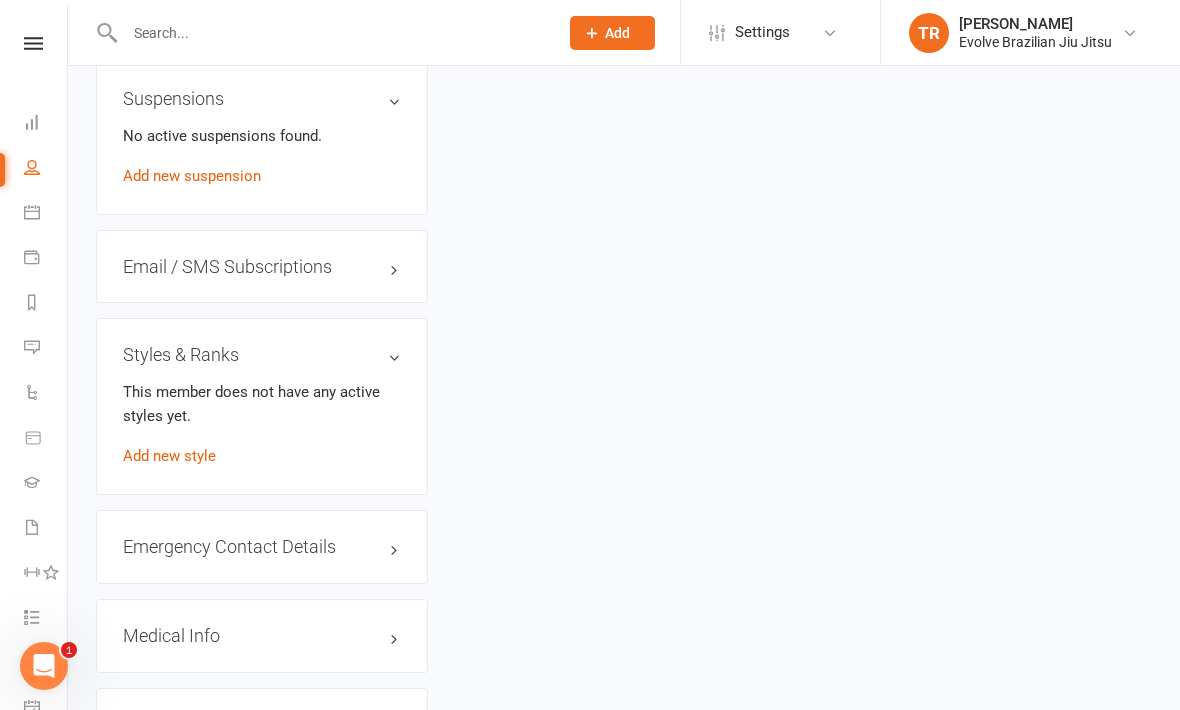 click on "Add new style" at bounding box center (169, 456) 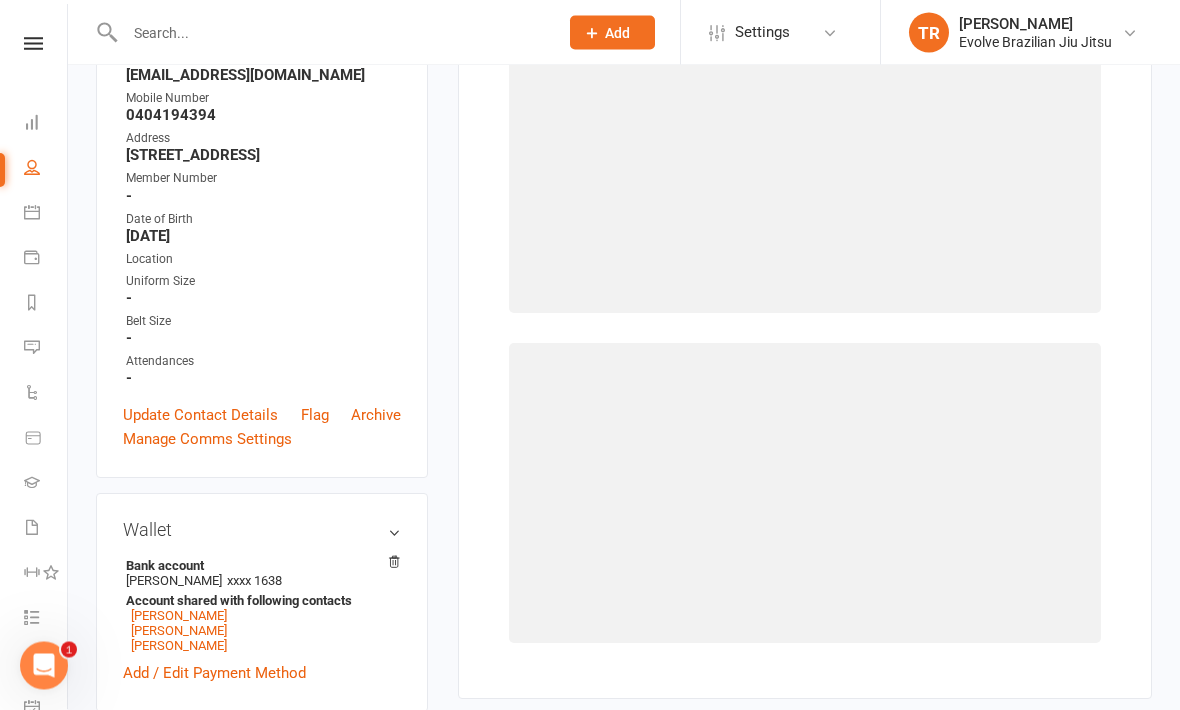 scroll, scrollTop: 170, scrollLeft: 0, axis: vertical 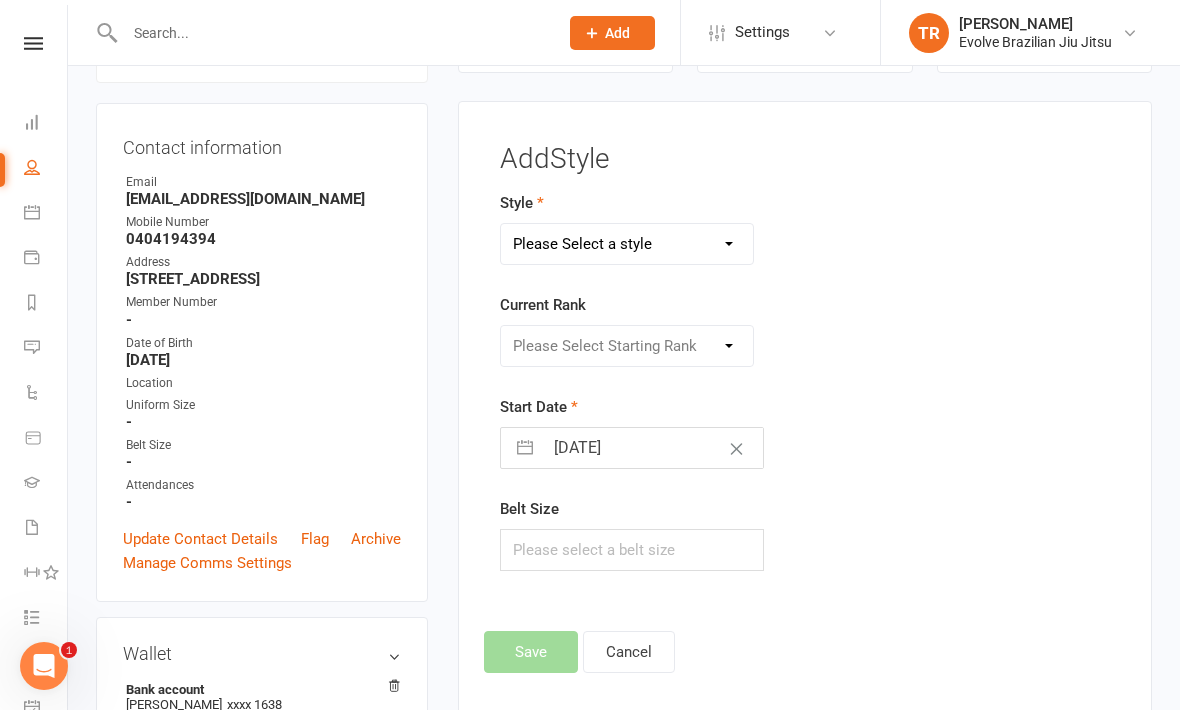 click on "Please Select a style ADULTS BRAZILIAN JIU JITSU KIDS BRAZILIAN JIU JITSU KIDS OPEN MAT YOGA & MOBILITY" at bounding box center [627, 244] 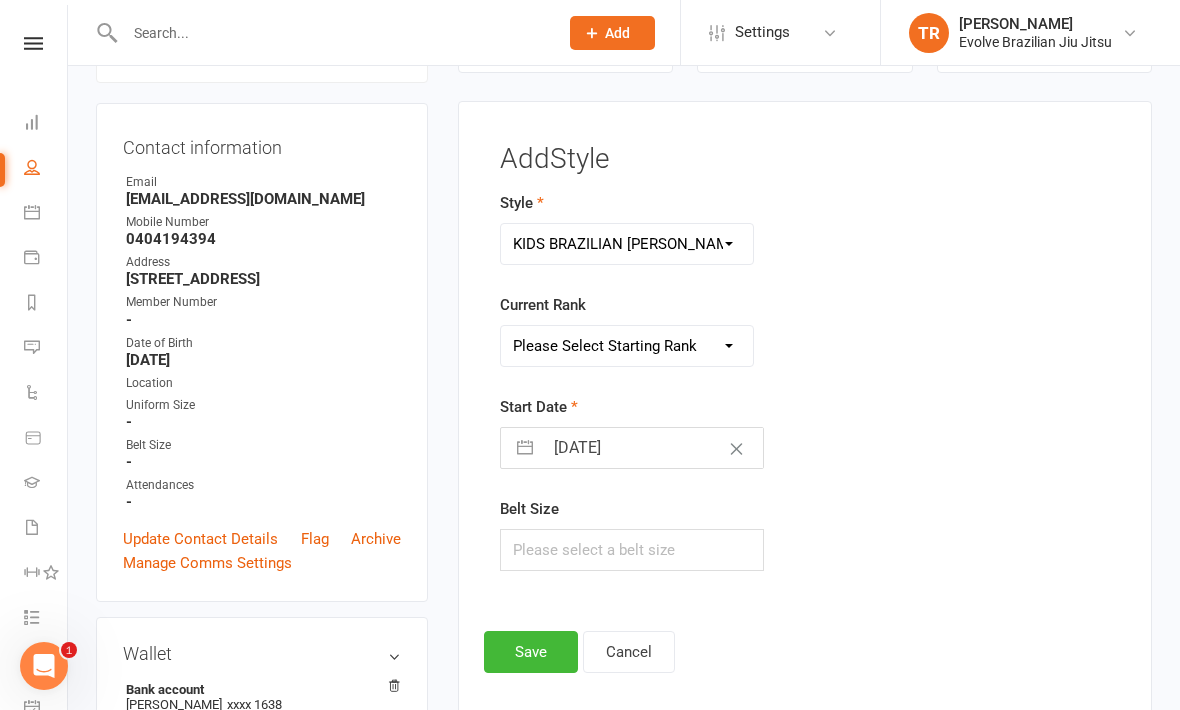 click on "Please Select Starting Rank White Belt White Belt 1 Stripe White Belt 2 Stripes White Belt 3 Stripes White Belt 4 Stripes Grey and White Belt Grey and White Belt 1 Stripe Grey and White Belt 2 Stripes Grey and White Belt 3 Stripes Grey and White Belt 4 Stripes Grey Belt Grey Belt 1 Stripe Grey Belt 2 Stripes Grey Belt 3 Stripes Grey Belt 4 Stripes Grey and Black Belt Grey and Black Belt 1 Stripe Grey and Black Belt 2 Stripes Grey and Black Belt 3 Stripes Grey and Black Belt 4 Stripes Yellow and White Belt Yellow and White Belt 1 Stripe Yellow and White Belt 2 Stripes Yellow and White Belt 3 Stripes Yellow and White Belt 4 Stripes Yellow Belt Yellow Belt 1 Stripe Yellow Belt 2 Stripes Yellow Belt 3 Stripes Yellow Belt 4 Stripes Yellow and Black Belt Yellow and Black Belt 1 Stripe Yellow and Black Belt 2 Stripe Yellow and Black Belt 3 Stripe Yellow and Black Belt 4 Stripe Orange and White Belt Orange and White Belt 1 Stripe Orange and White Belt 2 Stripes Orange and White Belt 3 Stripes Orange Belt Green Belt" at bounding box center [627, 346] 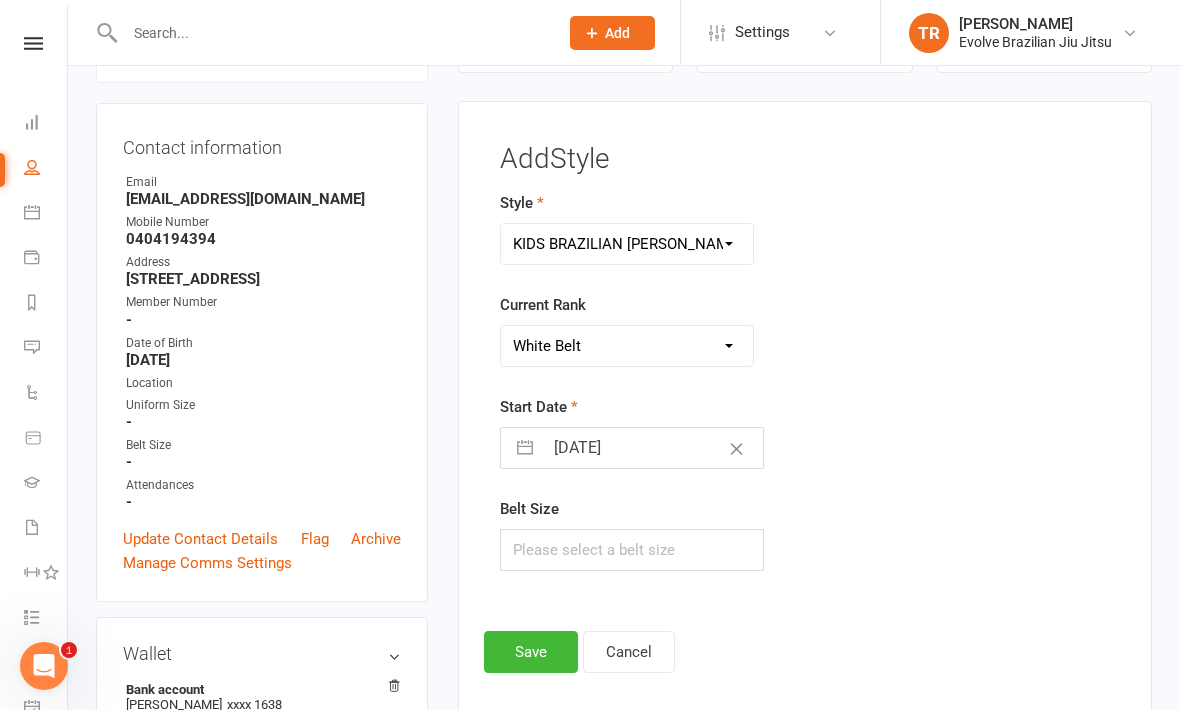 click on "10 Jul 2025" at bounding box center [653, 448] 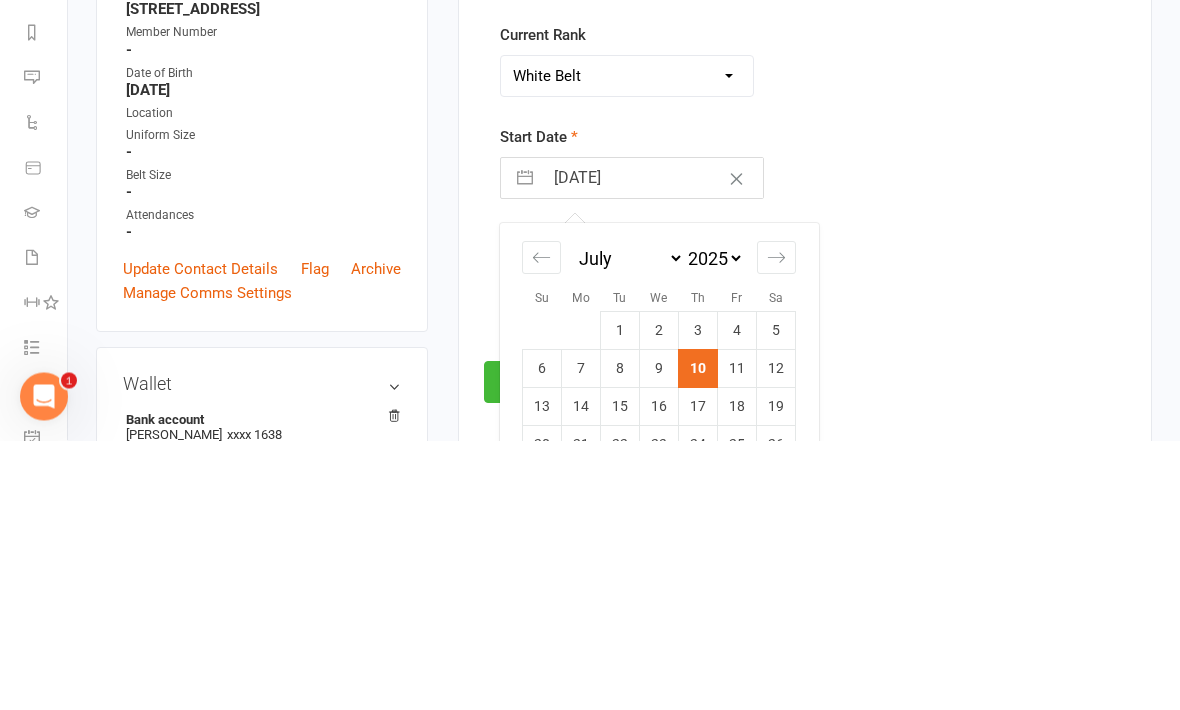 click on "1" at bounding box center [620, 600] 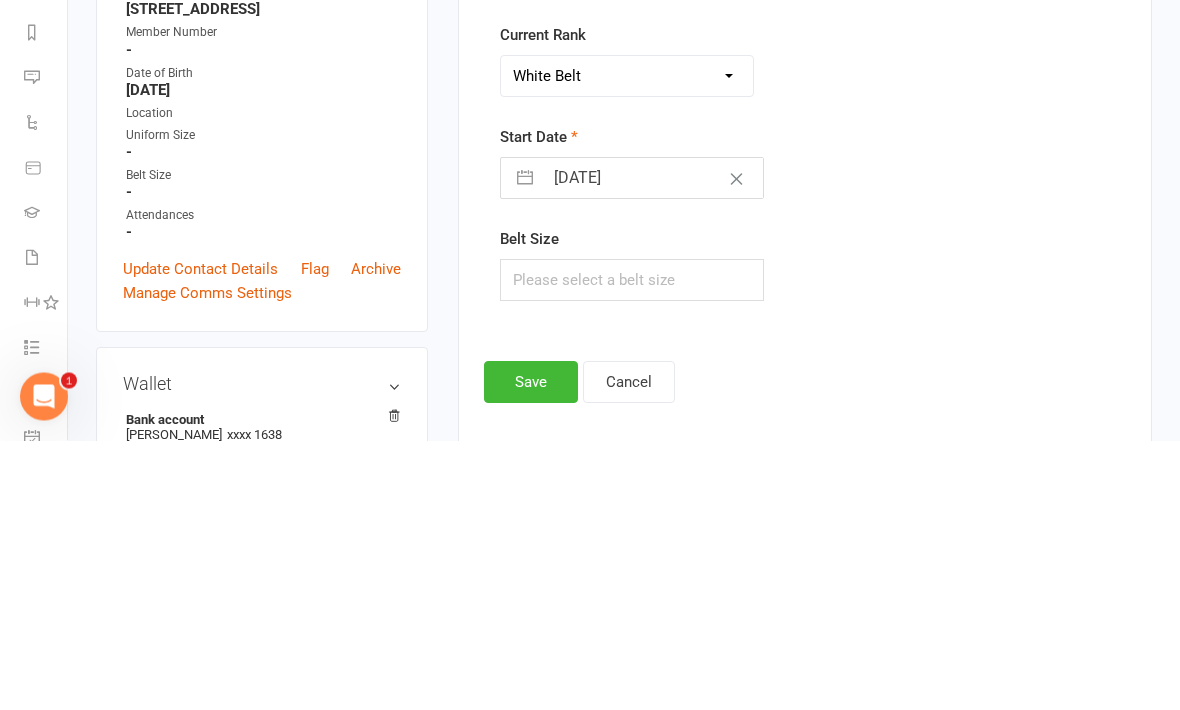 scroll, scrollTop: 440, scrollLeft: 0, axis: vertical 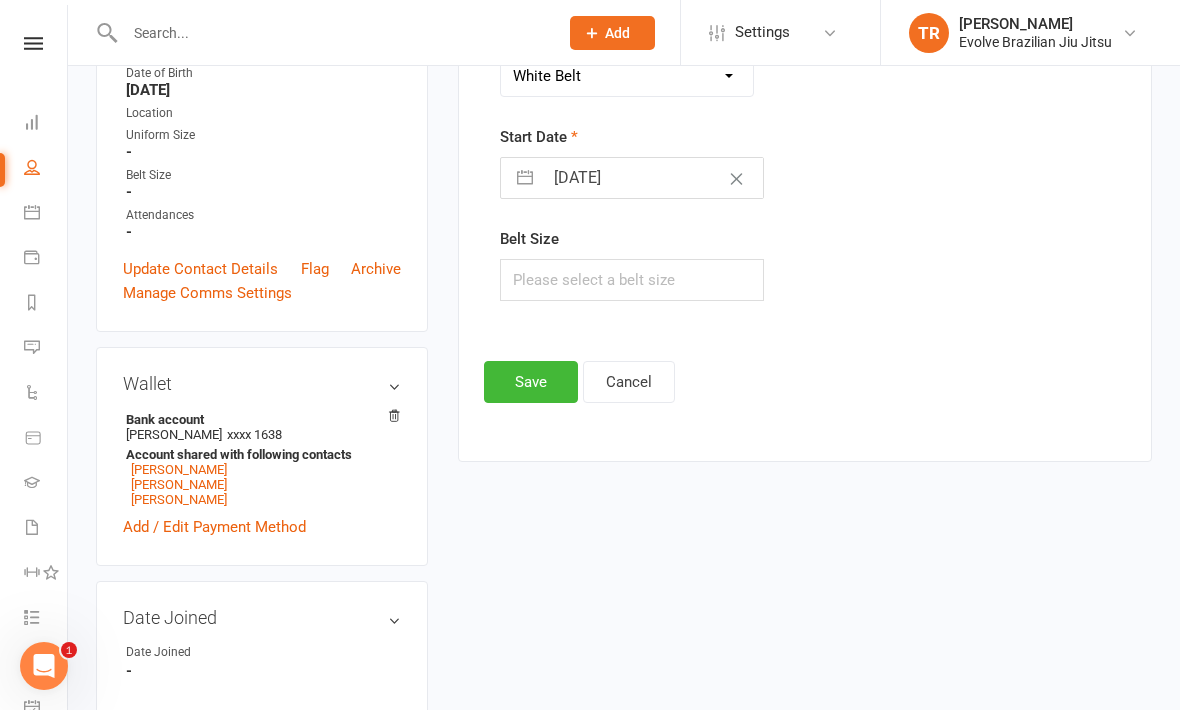 click on "Save" at bounding box center (531, 382) 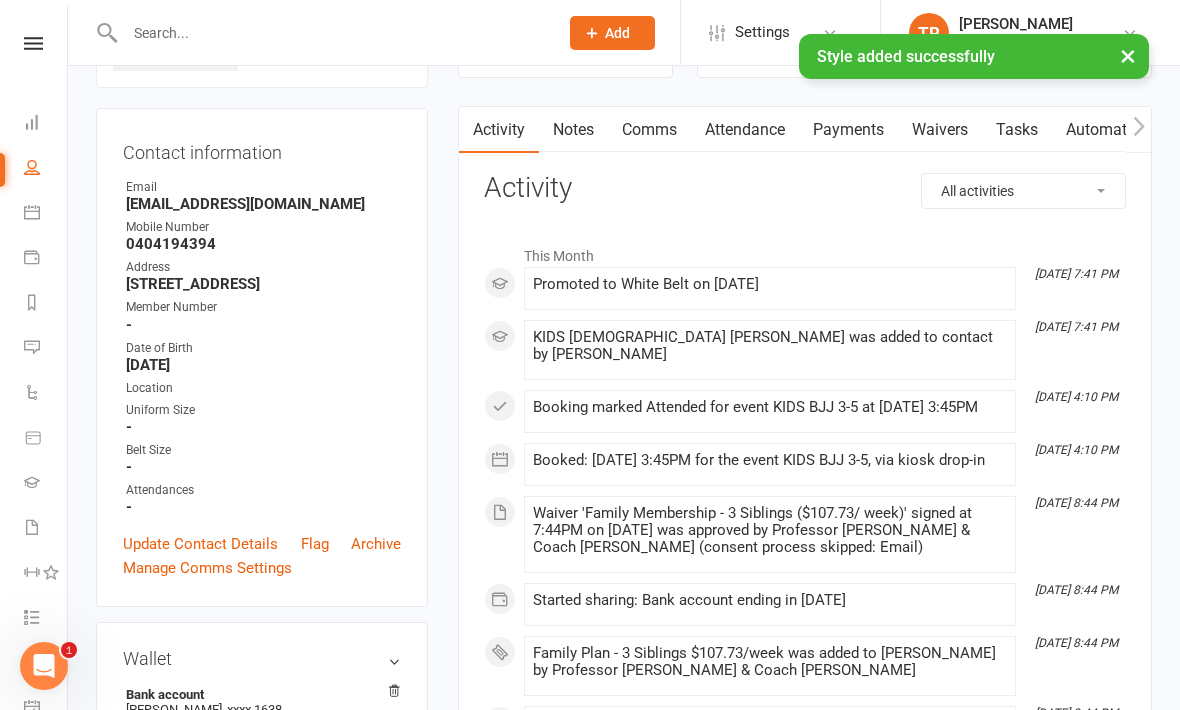 scroll, scrollTop: 0, scrollLeft: 0, axis: both 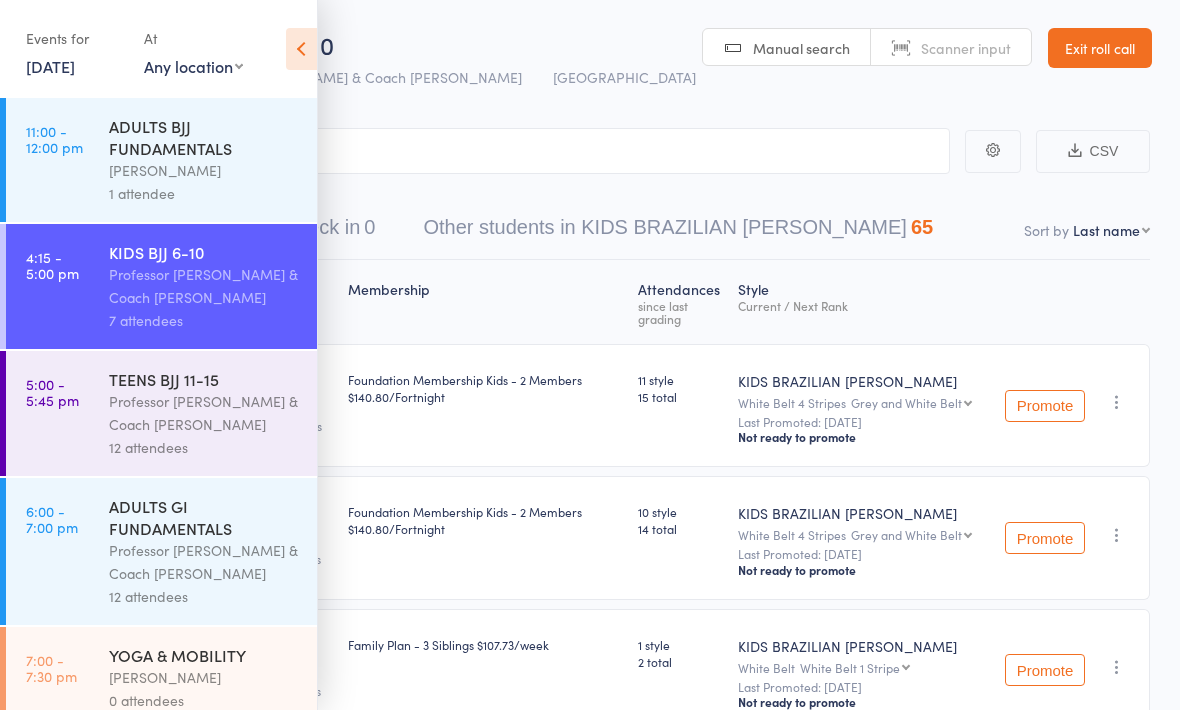 click at bounding box center (301, 49) 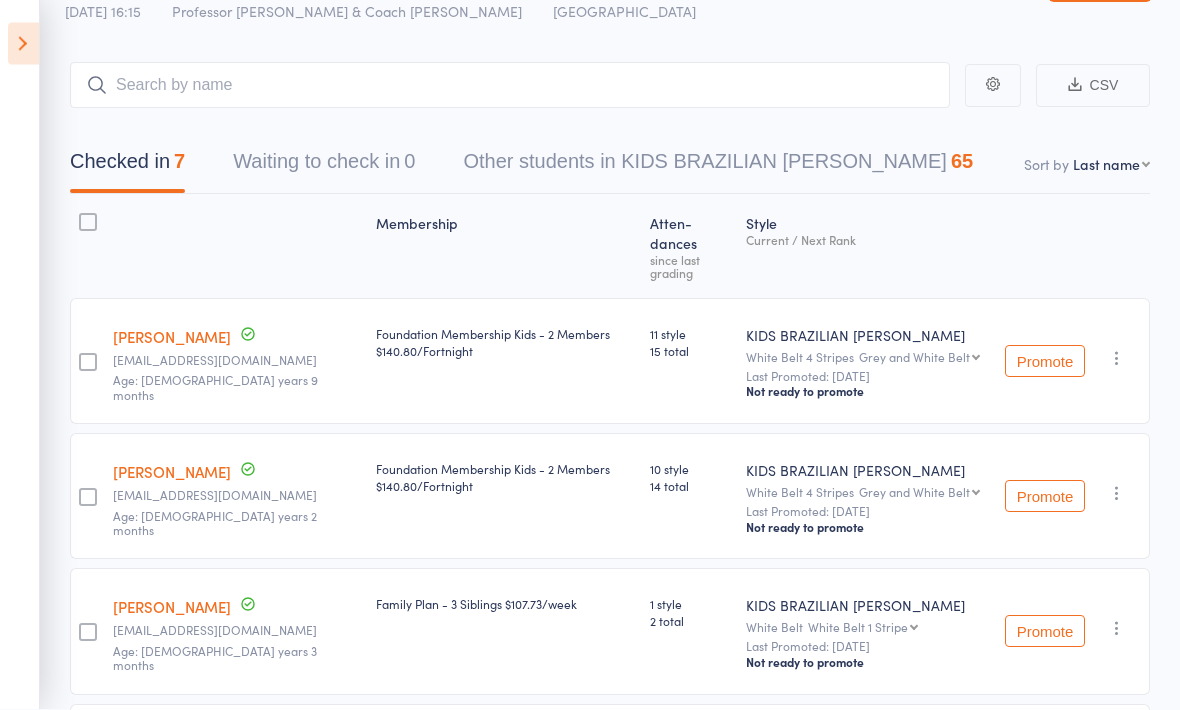 scroll, scrollTop: 0, scrollLeft: 0, axis: both 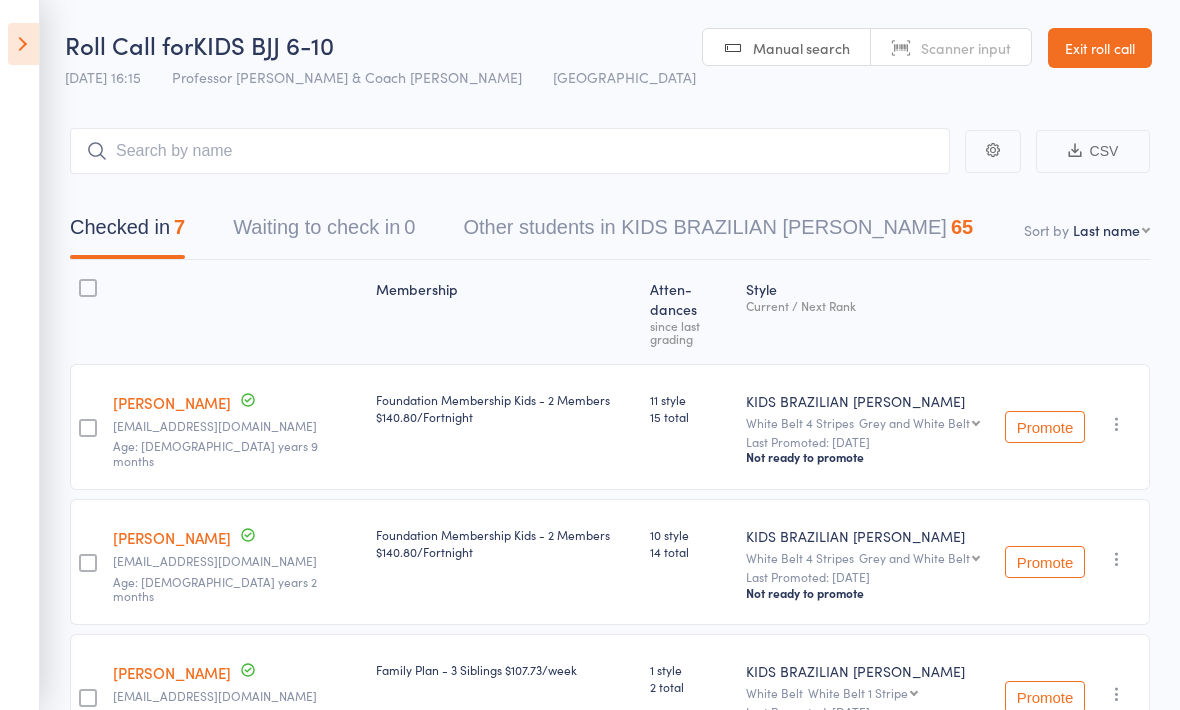 click at bounding box center [23, 44] 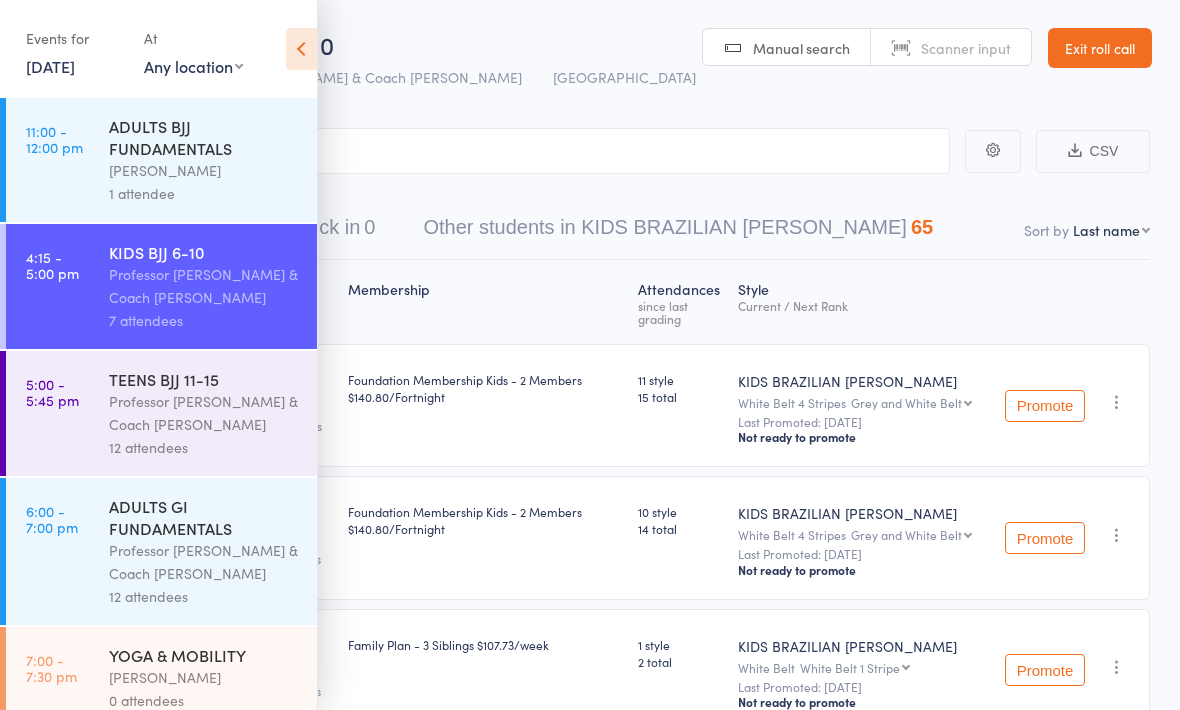 click on "TEENS BJJ 11-15" at bounding box center [204, 379] 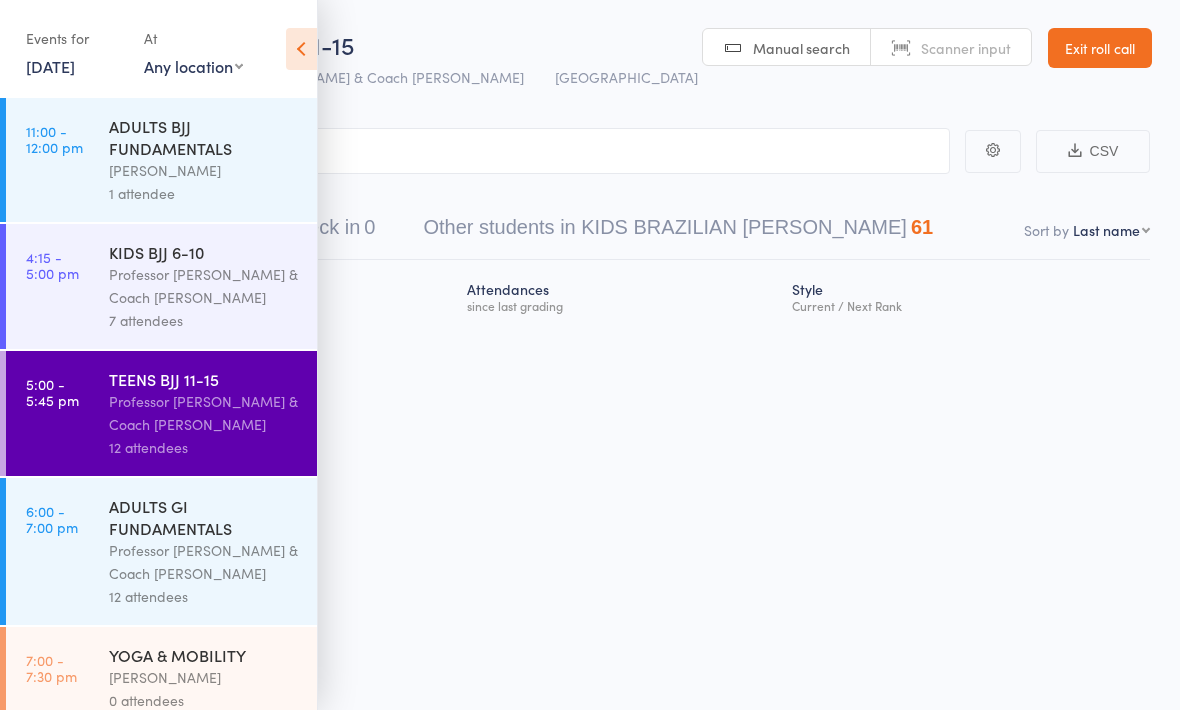 click at bounding box center [301, 49] 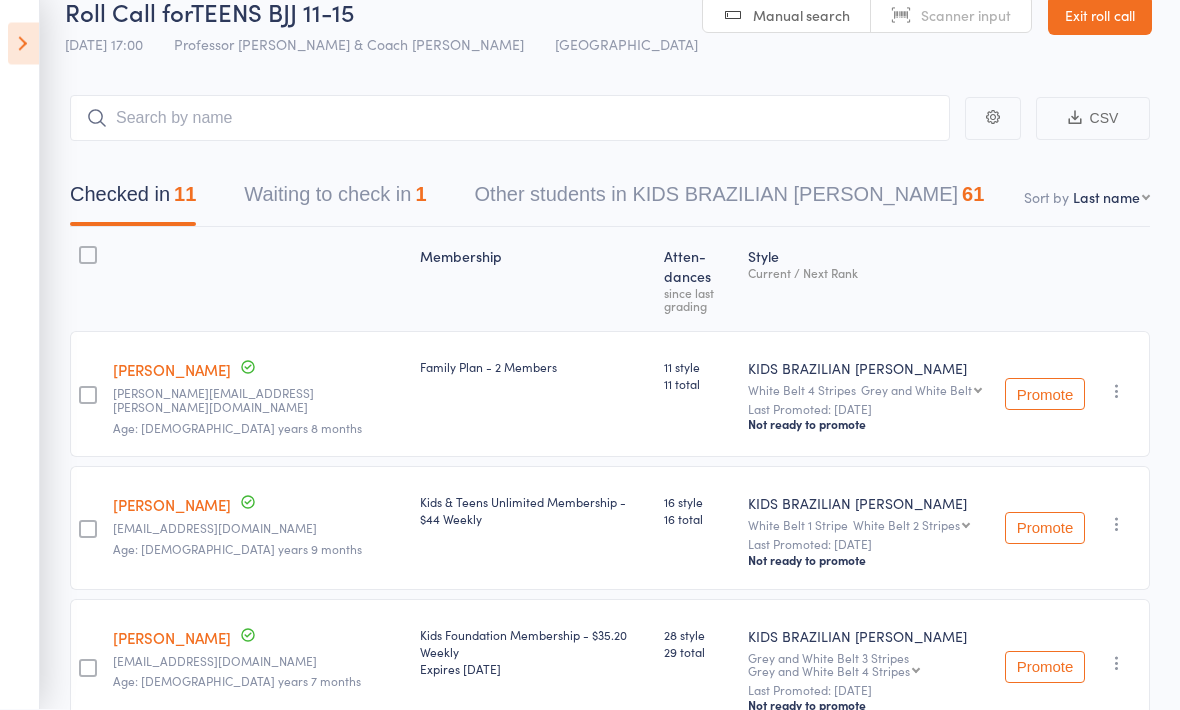 scroll, scrollTop: 0, scrollLeft: 0, axis: both 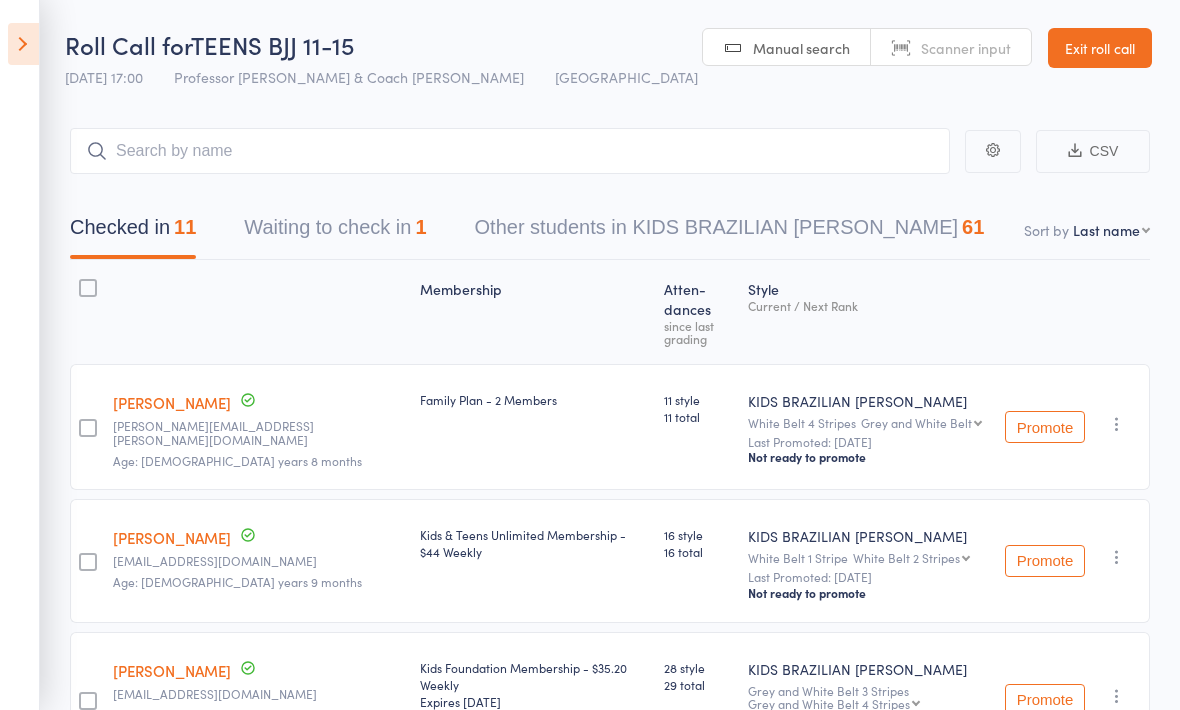 click on "Exit roll call" at bounding box center [1100, 48] 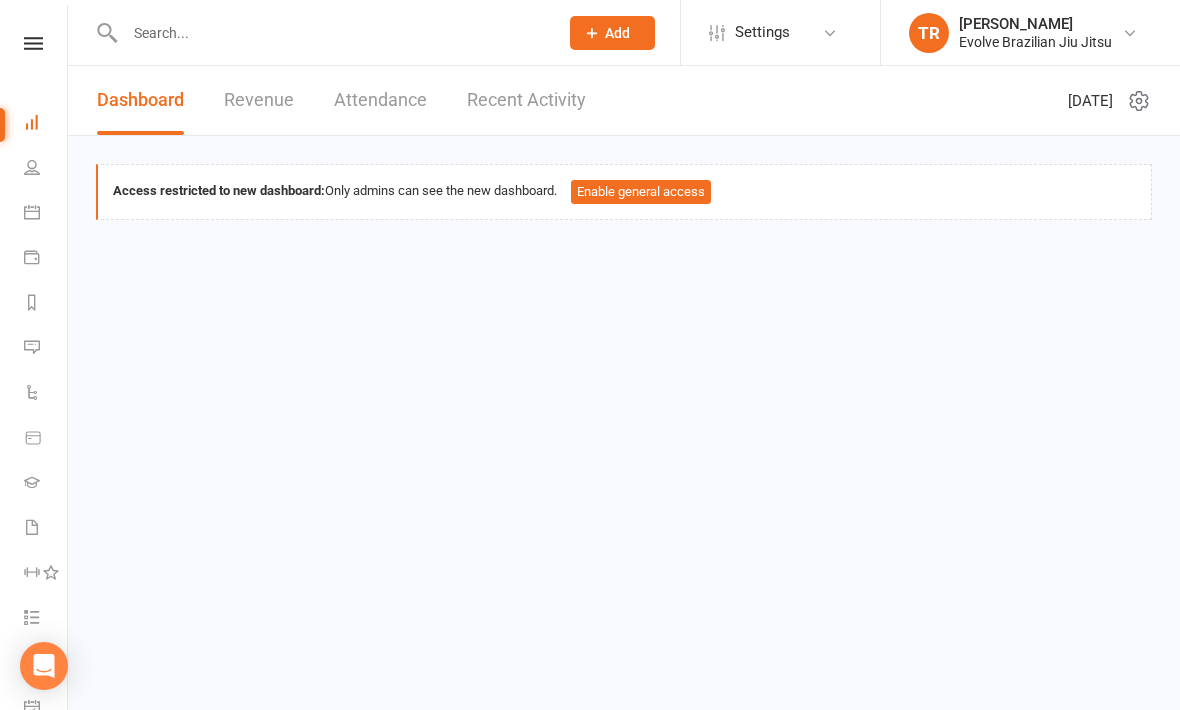 scroll, scrollTop: 0, scrollLeft: 0, axis: both 